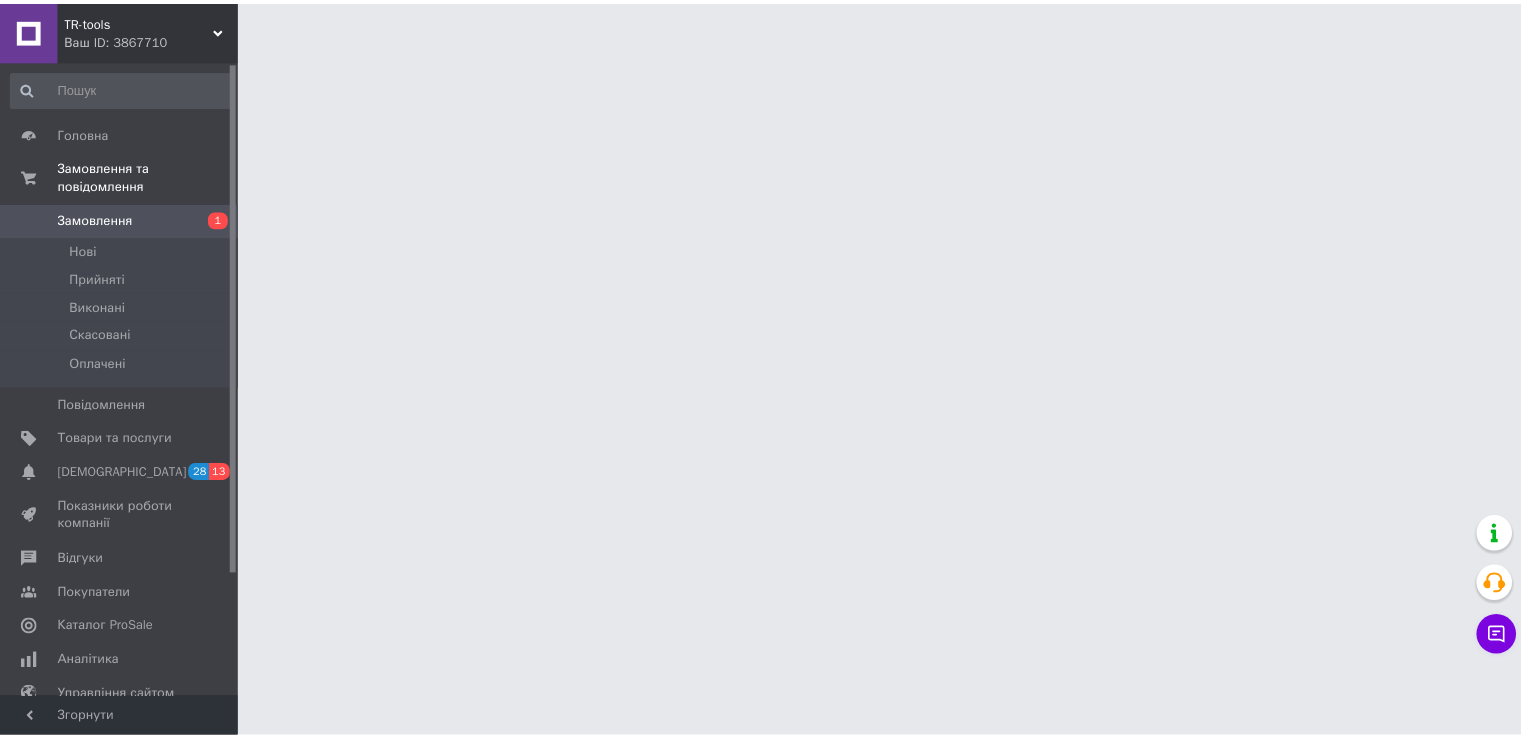 scroll, scrollTop: 0, scrollLeft: 0, axis: both 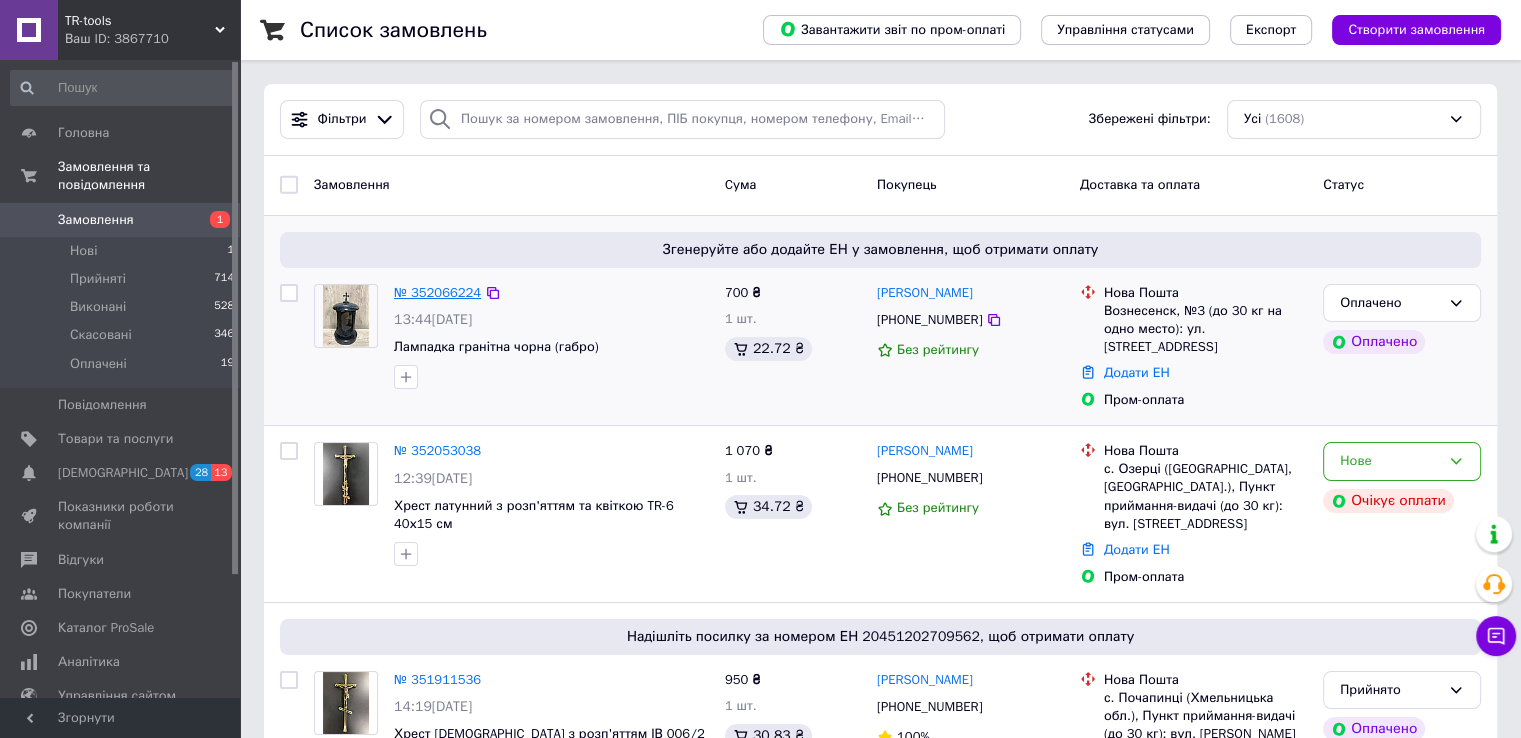 click on "№ 352066224" at bounding box center [437, 292] 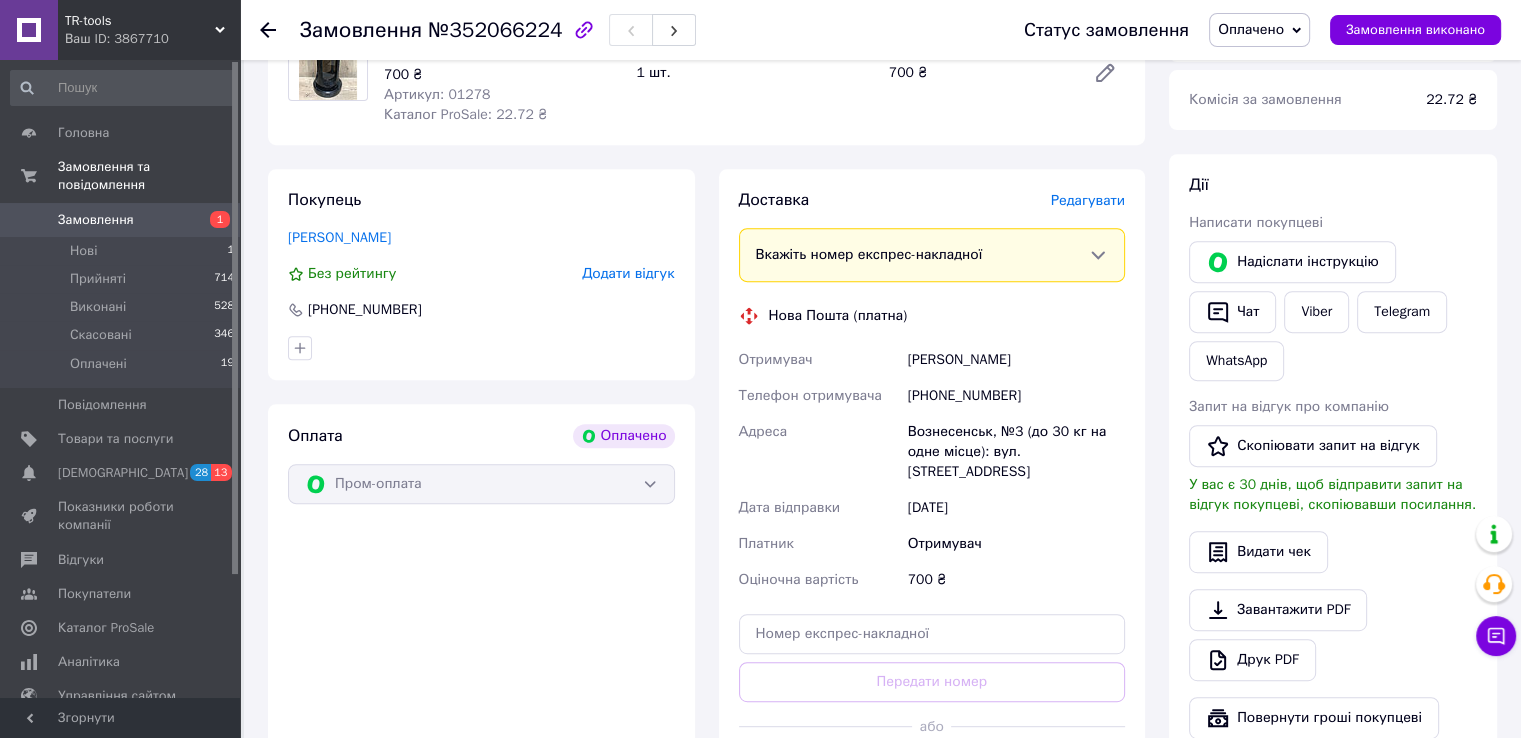 scroll, scrollTop: 803, scrollLeft: 0, axis: vertical 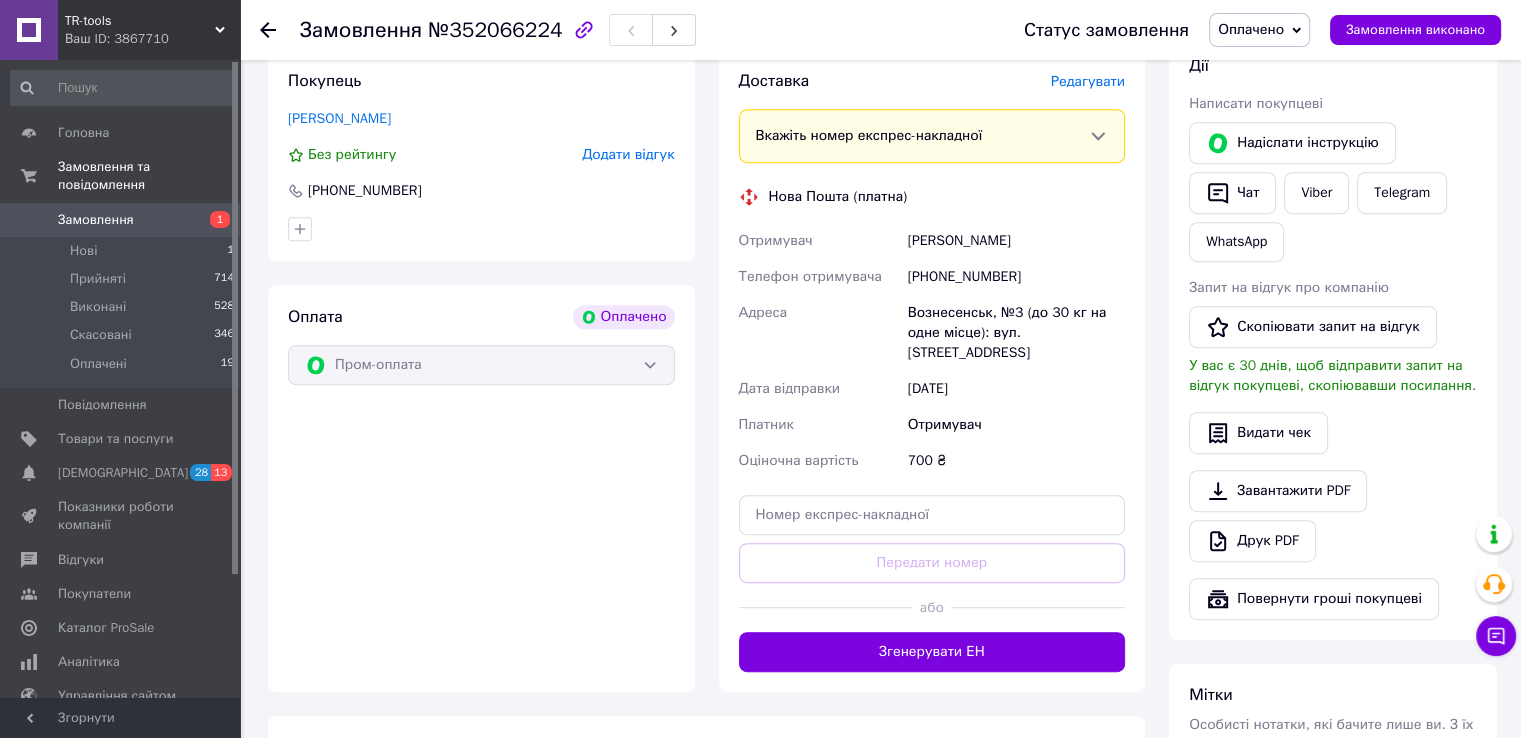 click on "Доставка Редагувати Вкажіть номер експрес-накладної Обов'язково введіть номер експрес-накладної,
якщо створювали її не на цій сторінці. У разі,
якщо номер ЕН не буде доданий, ми не зможемо
виплатити гроші за замовлення Мобільний номер покупця (із замовлення) повинен відповідати номеру отримувача за накладною Нова Пошта (платна) Отримувач Ткаченко Софія Телефон отримувача +380638096353 Адреса Вознесенськ, №3 (до 30 кг на одне місце): вул. Соборності, 34А Дата відправки 10.07.2025 Платник Отримувач Оціночна вартість 700 ₴ Передати номер або Згенерувати ЕН Платник Софія" at bounding box center [932, 371] 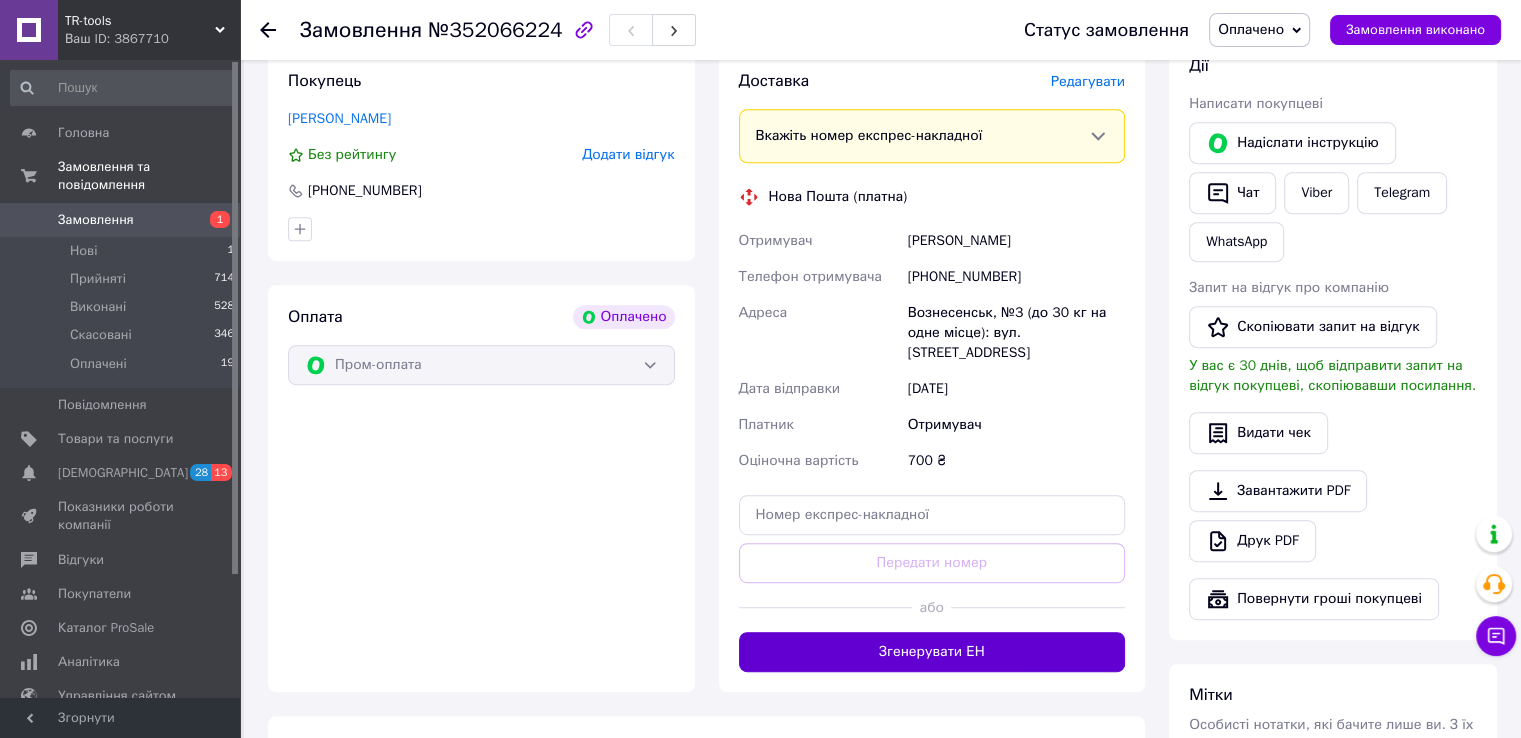 click on "Згенерувати ЕН" at bounding box center (932, 652) 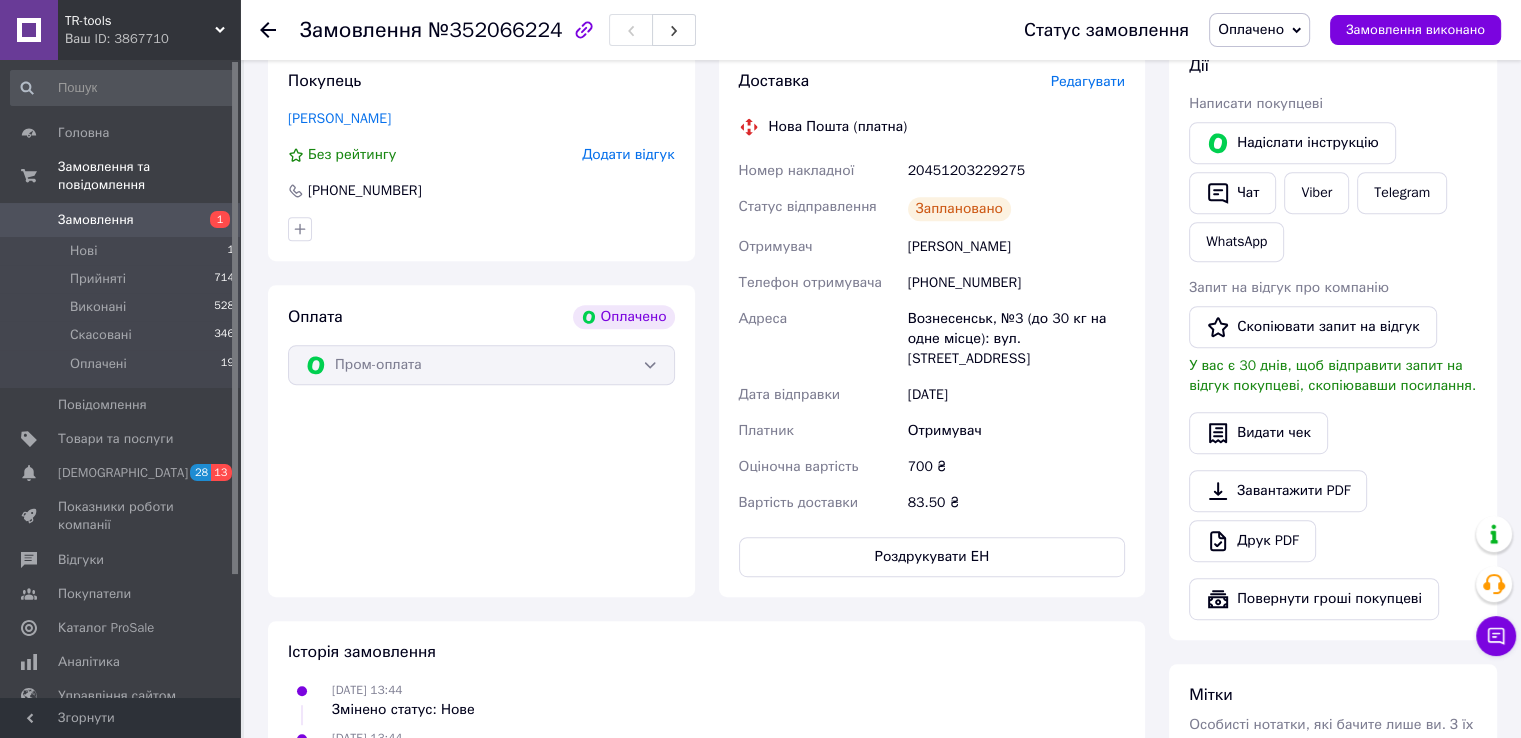 click 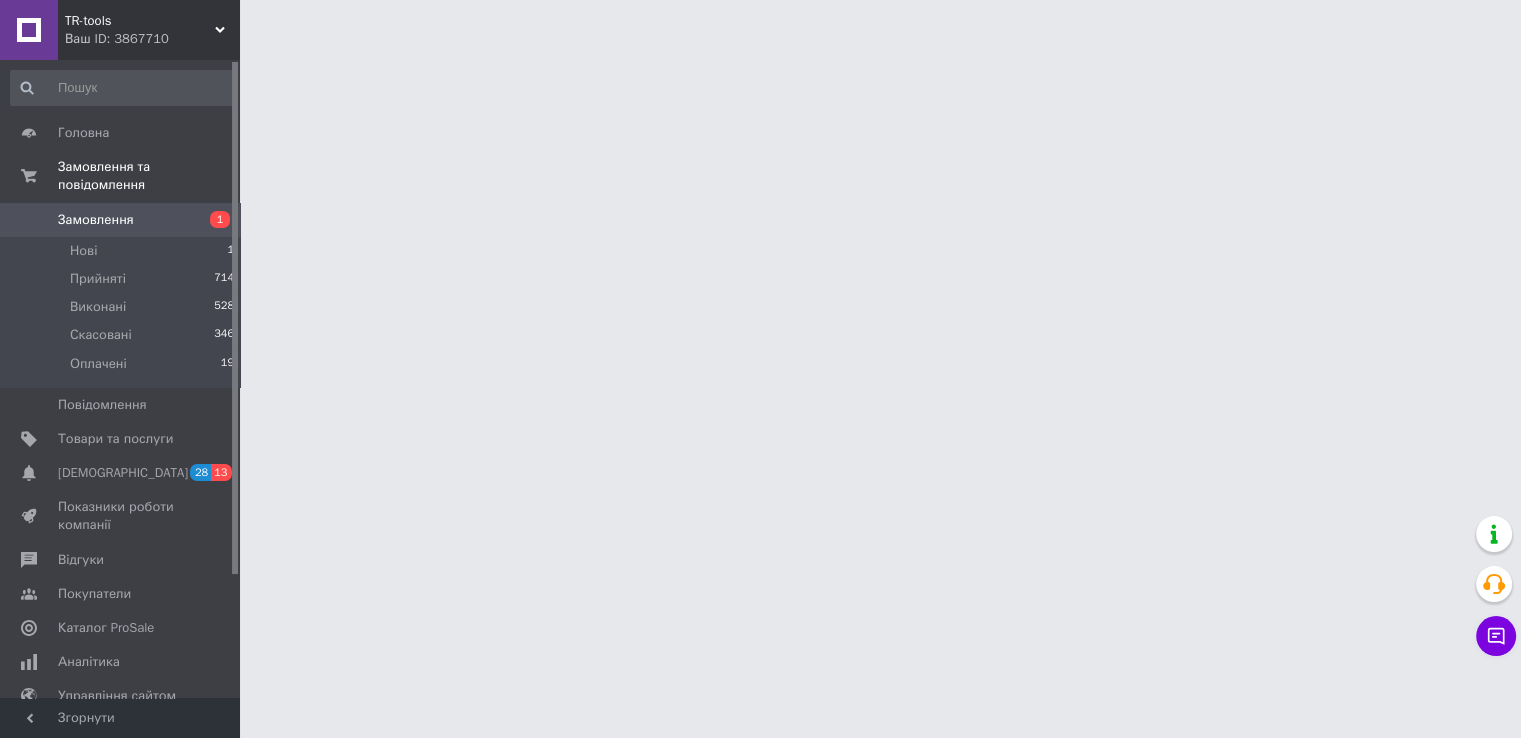 scroll, scrollTop: 0, scrollLeft: 0, axis: both 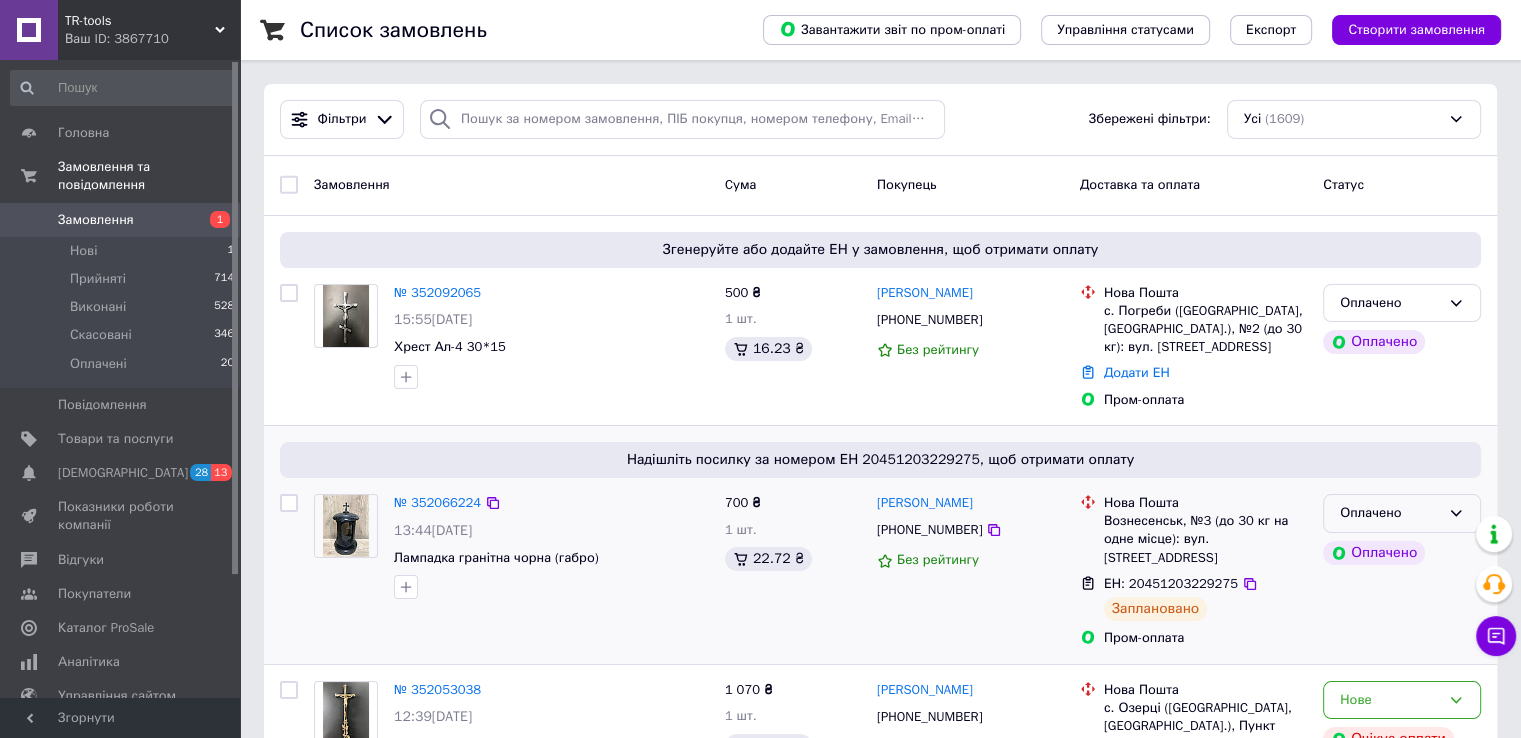 click 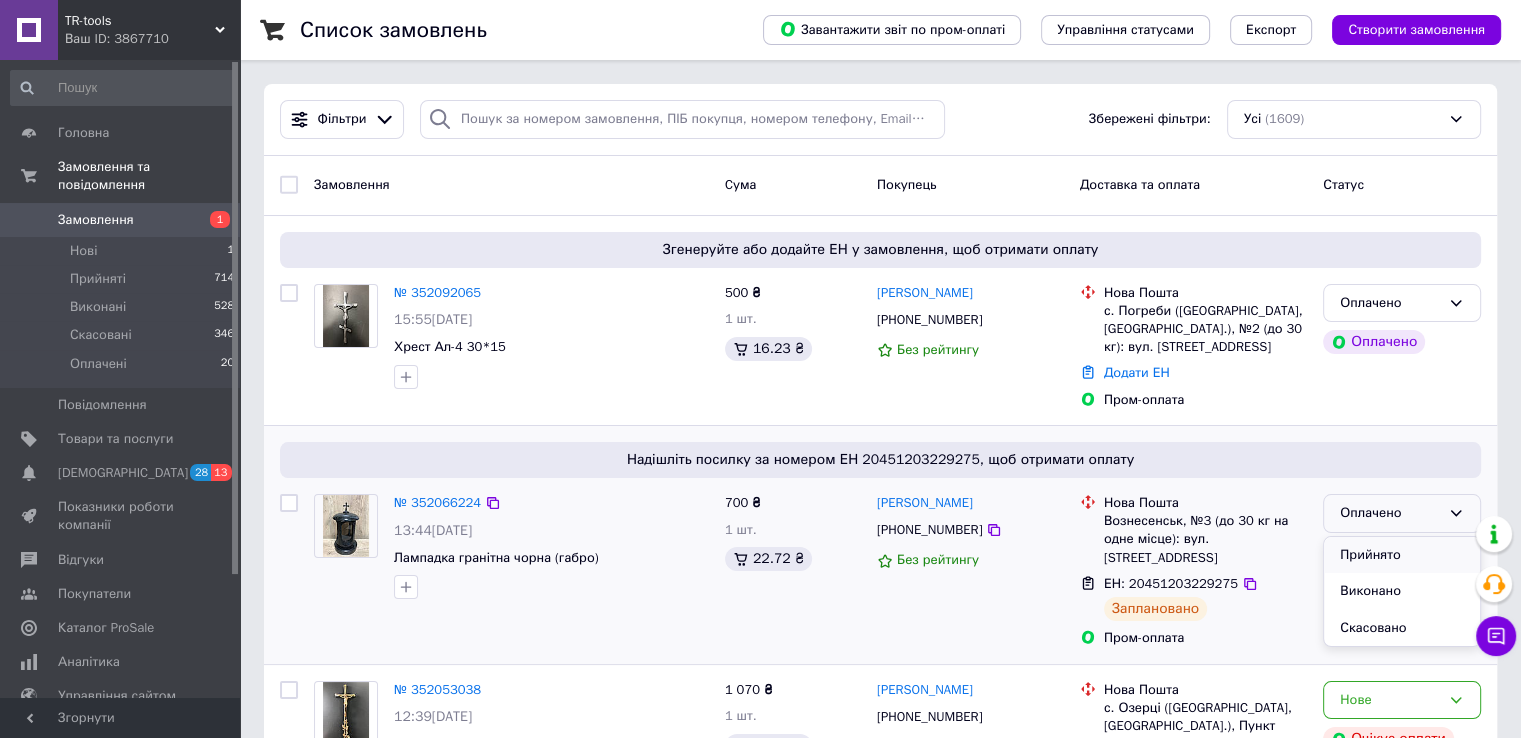 click on "Прийнято" at bounding box center [1402, 555] 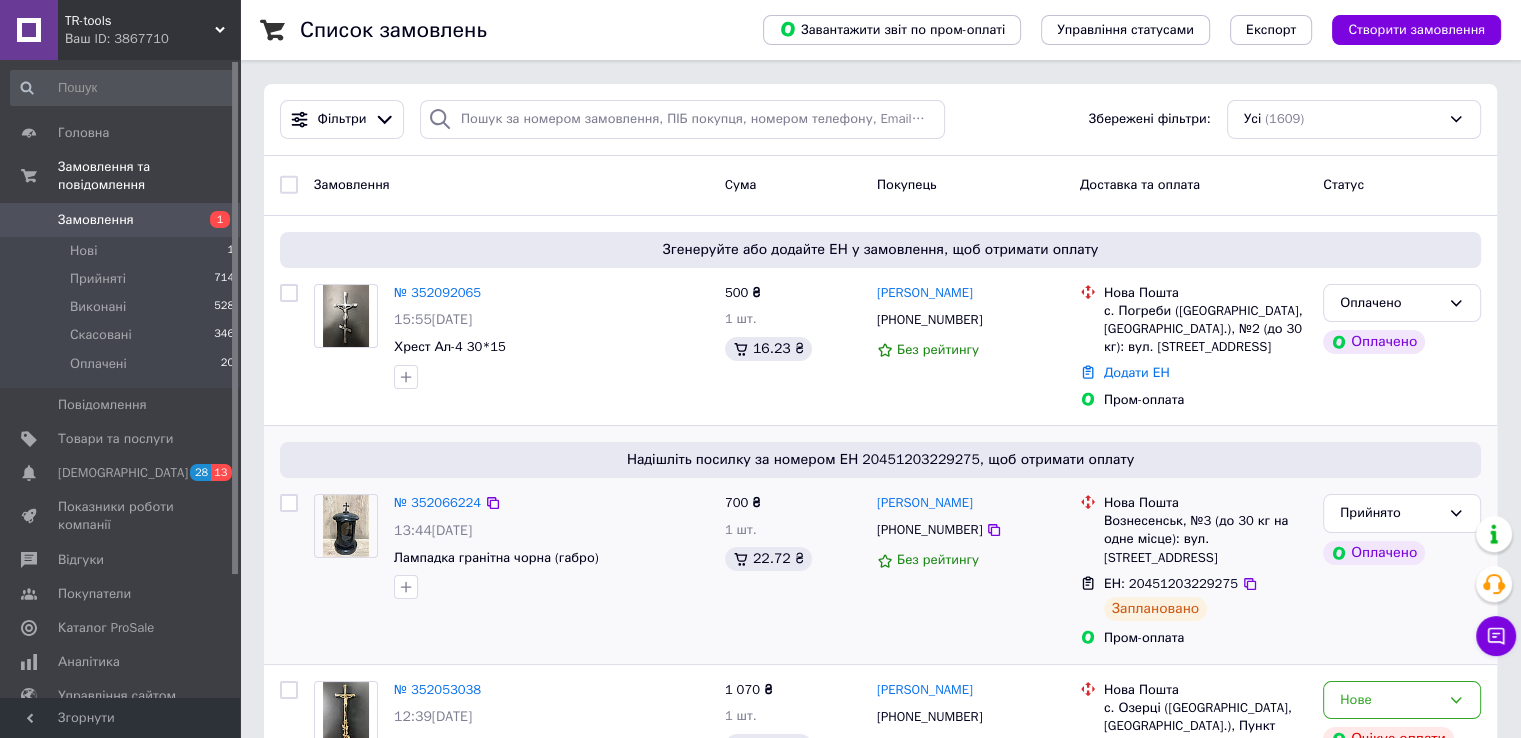 click at bounding box center [346, 526] 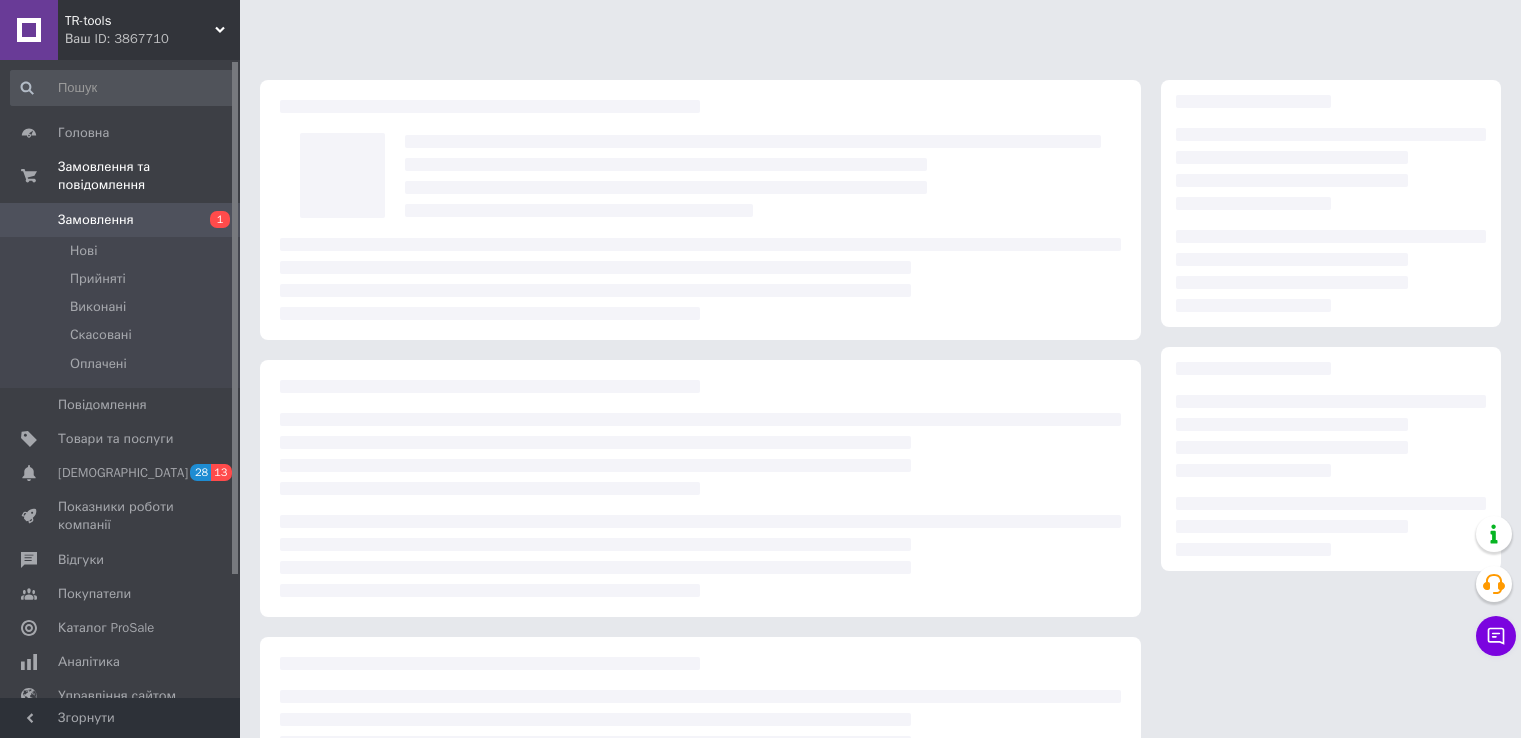 scroll, scrollTop: 0, scrollLeft: 0, axis: both 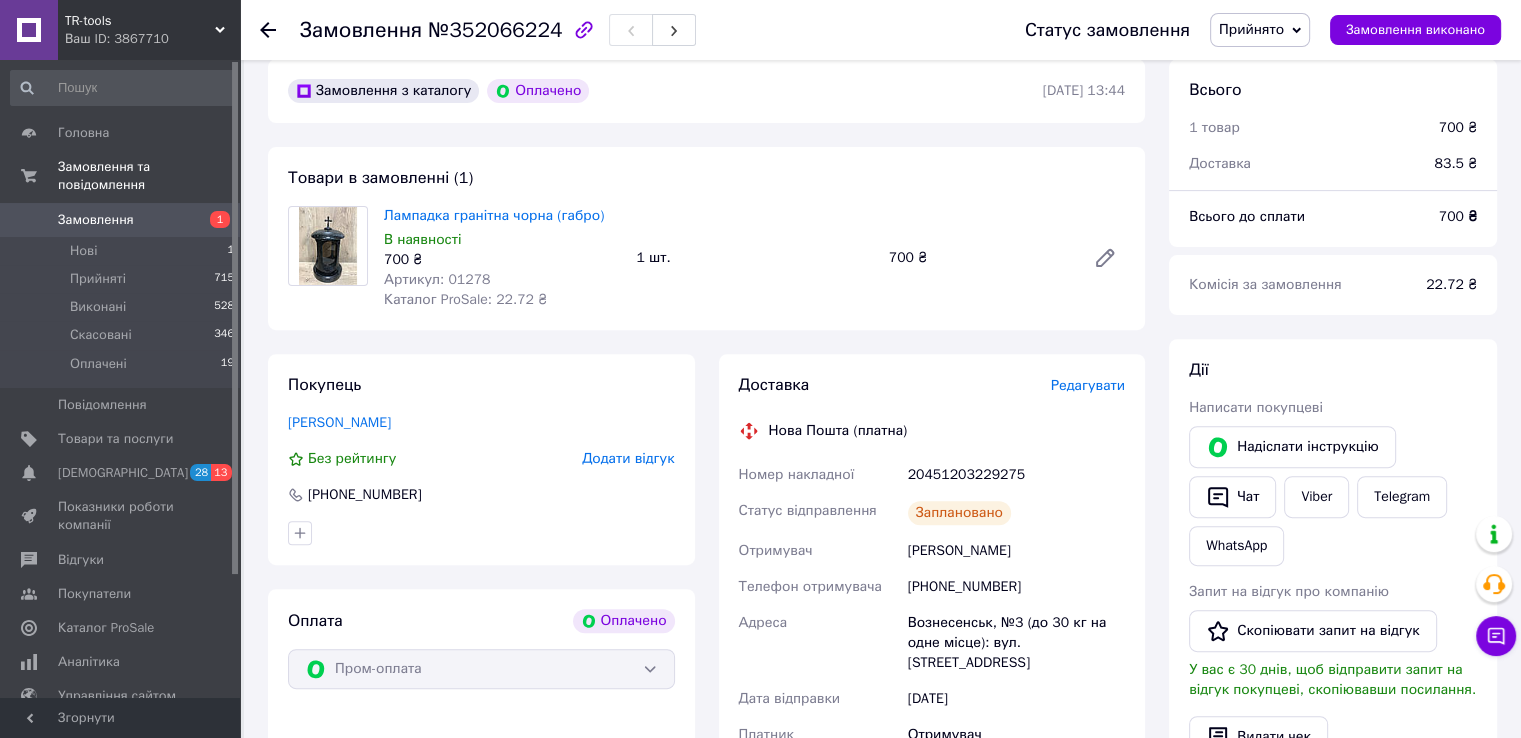 click 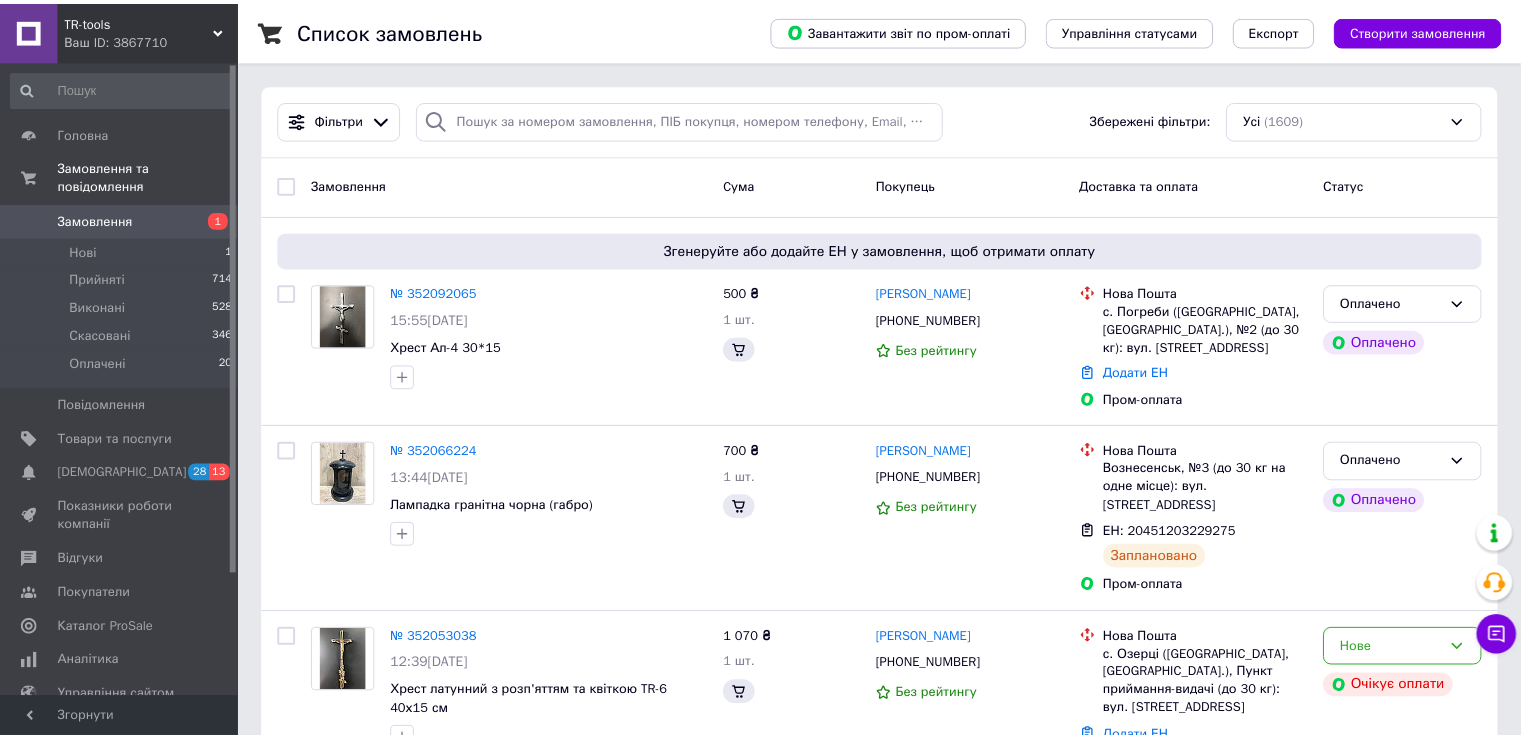 scroll, scrollTop: 0, scrollLeft: 0, axis: both 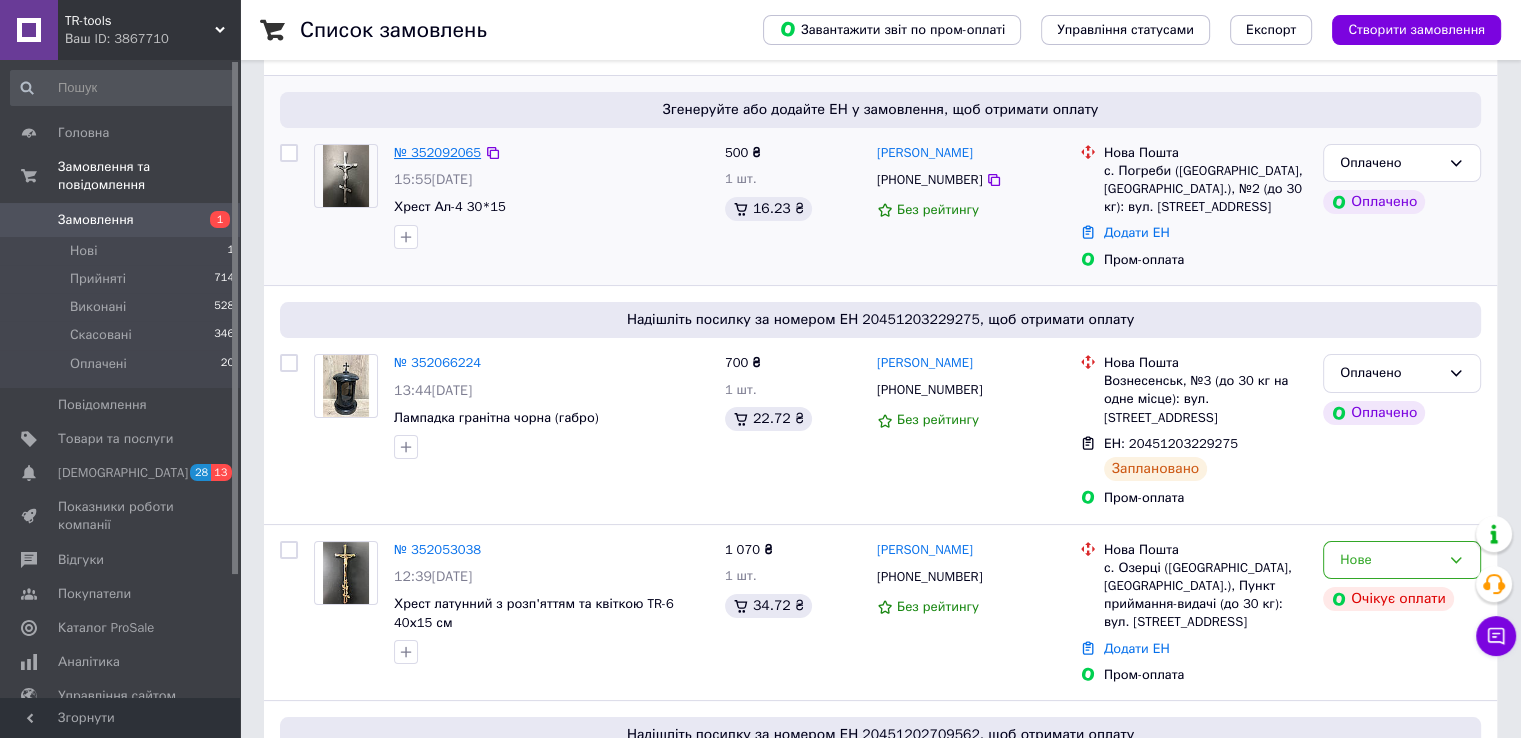 click on "№ 352092065" at bounding box center (437, 152) 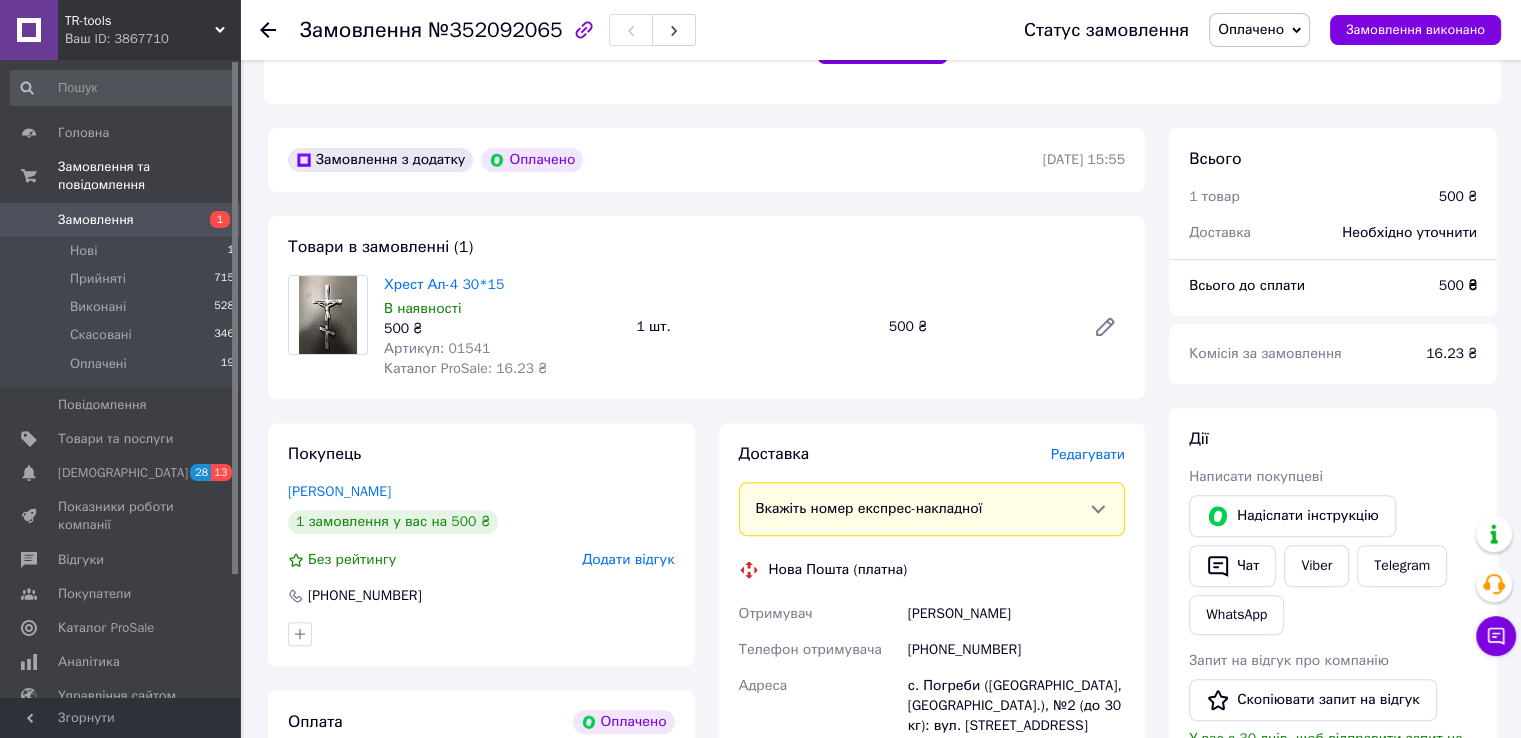 scroll, scrollTop: 572, scrollLeft: 0, axis: vertical 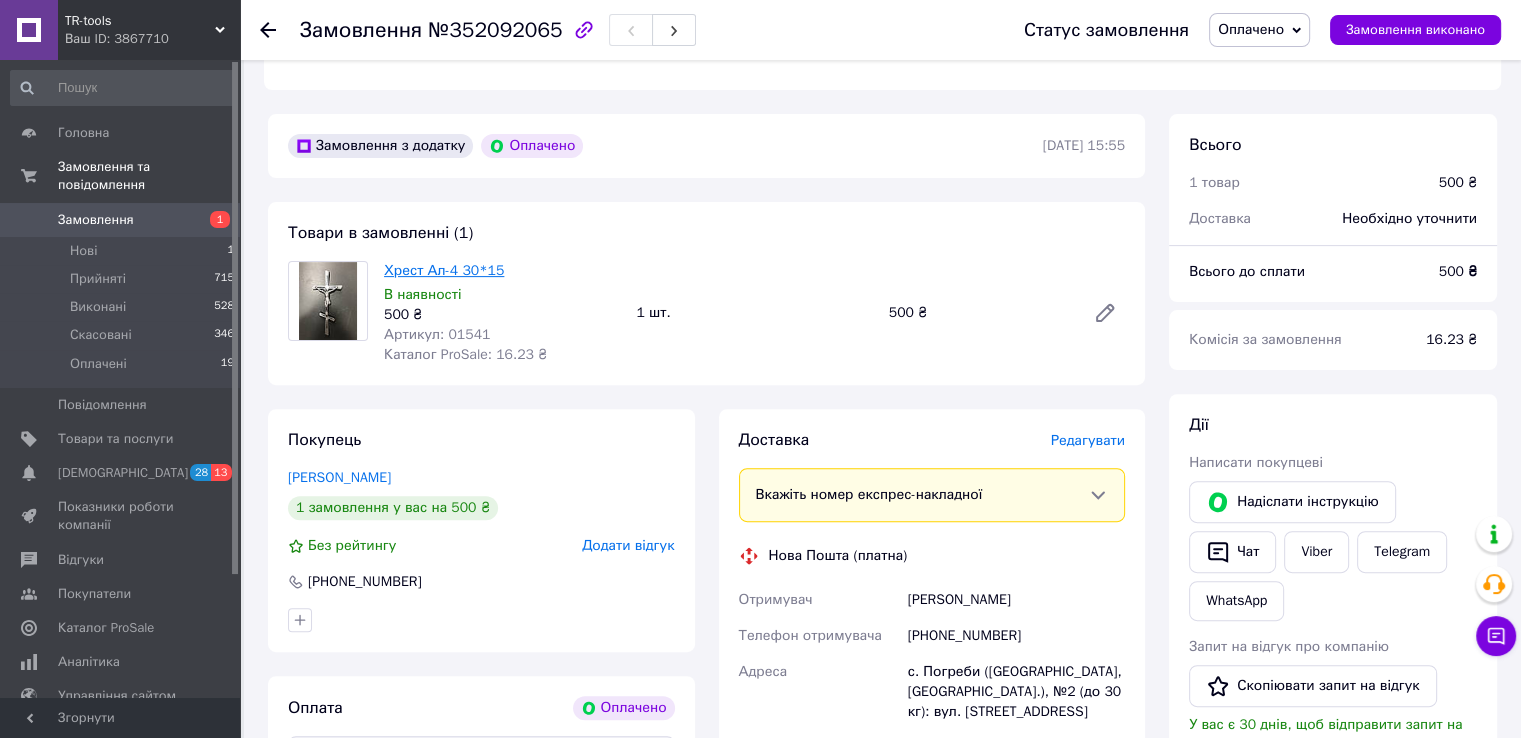 click on "Хрест Ал-4 30*15" at bounding box center (444, 270) 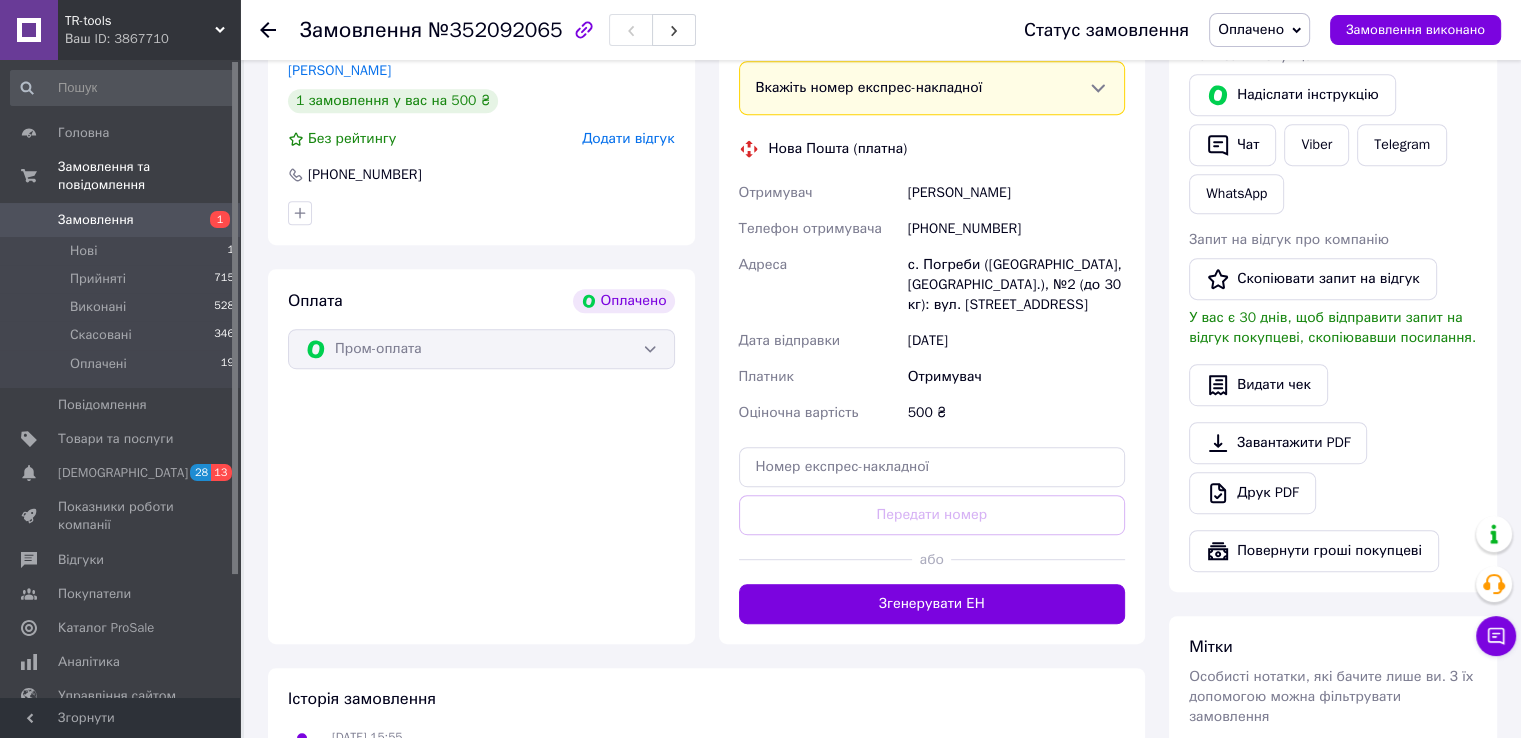 scroll, scrollTop: 1016, scrollLeft: 0, axis: vertical 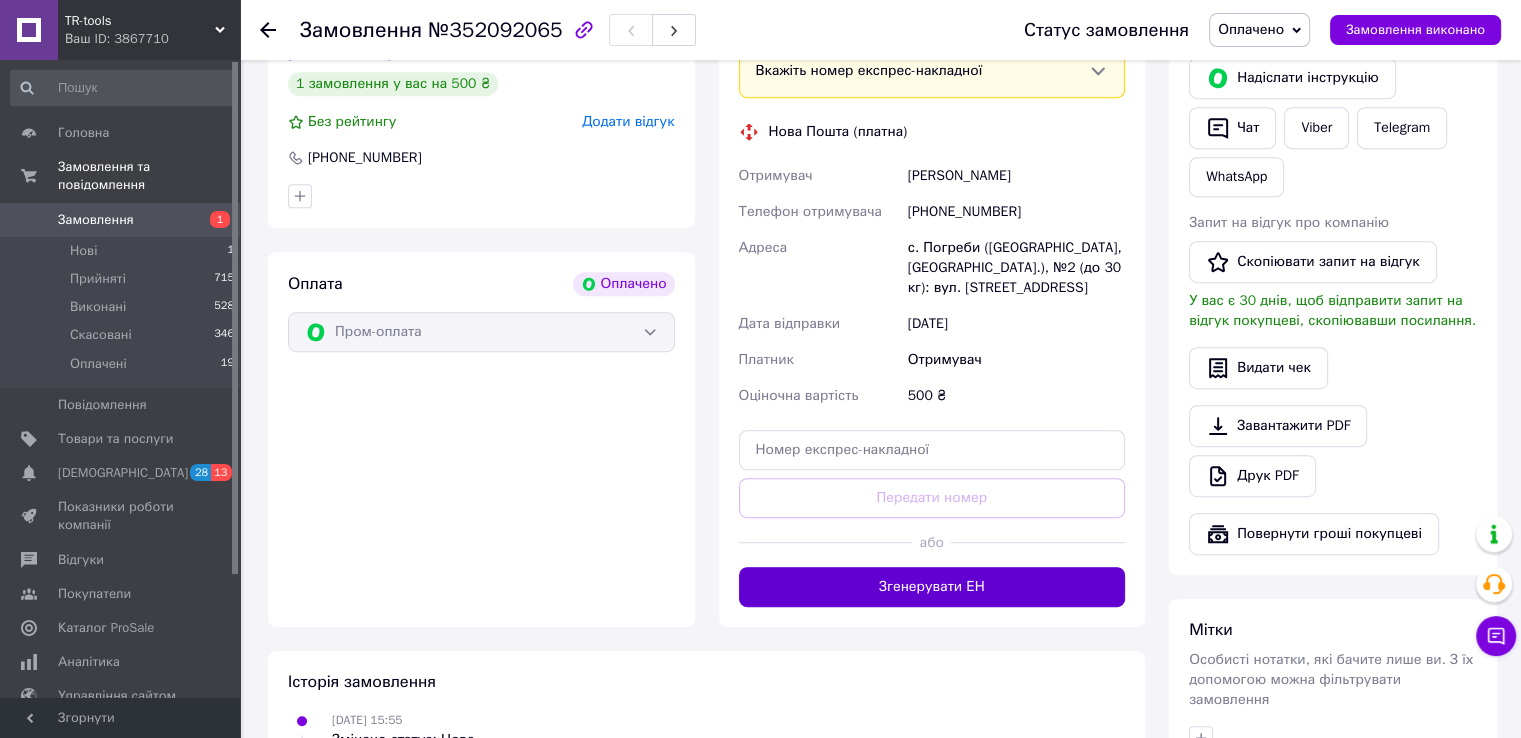 click on "Згенерувати ЕН" at bounding box center (932, 587) 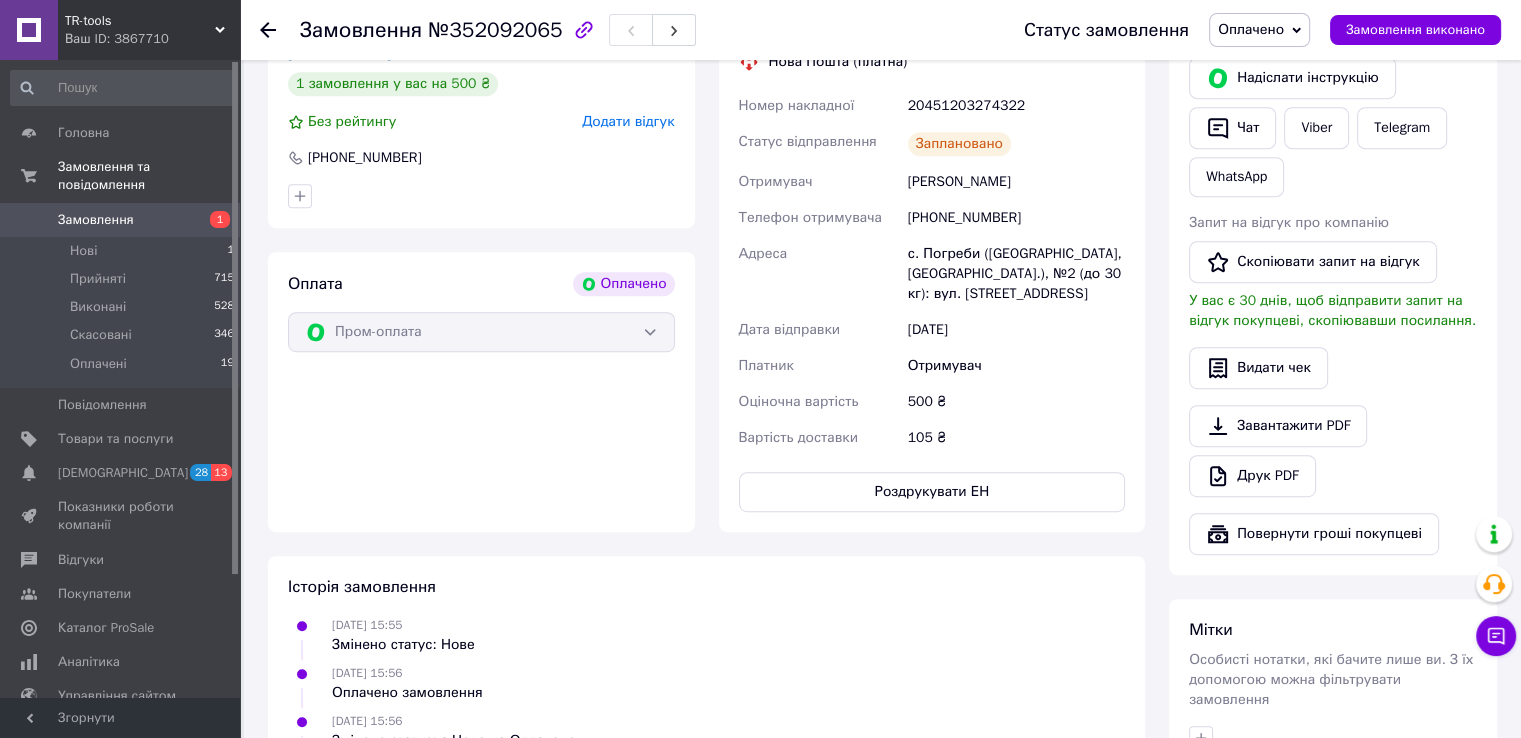 click 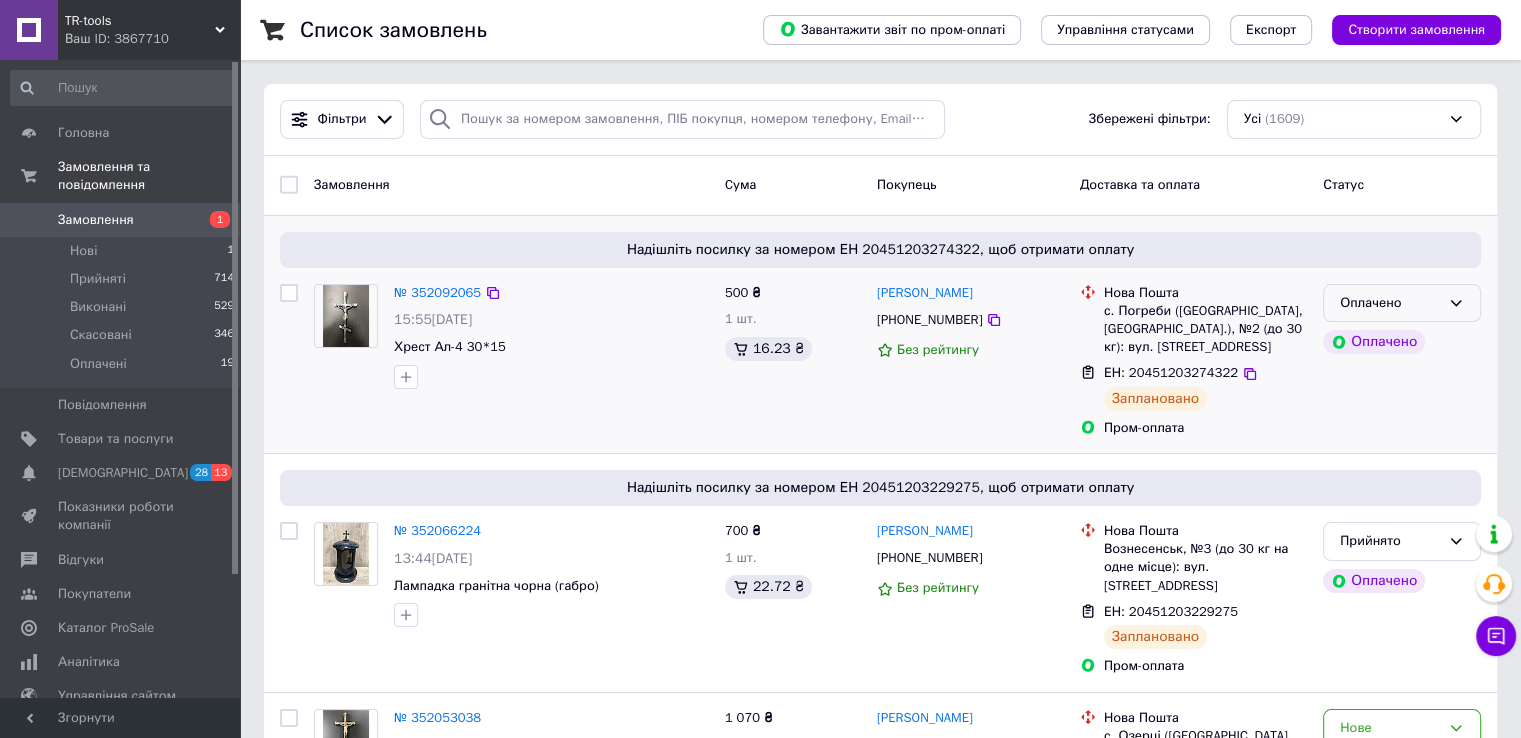 click 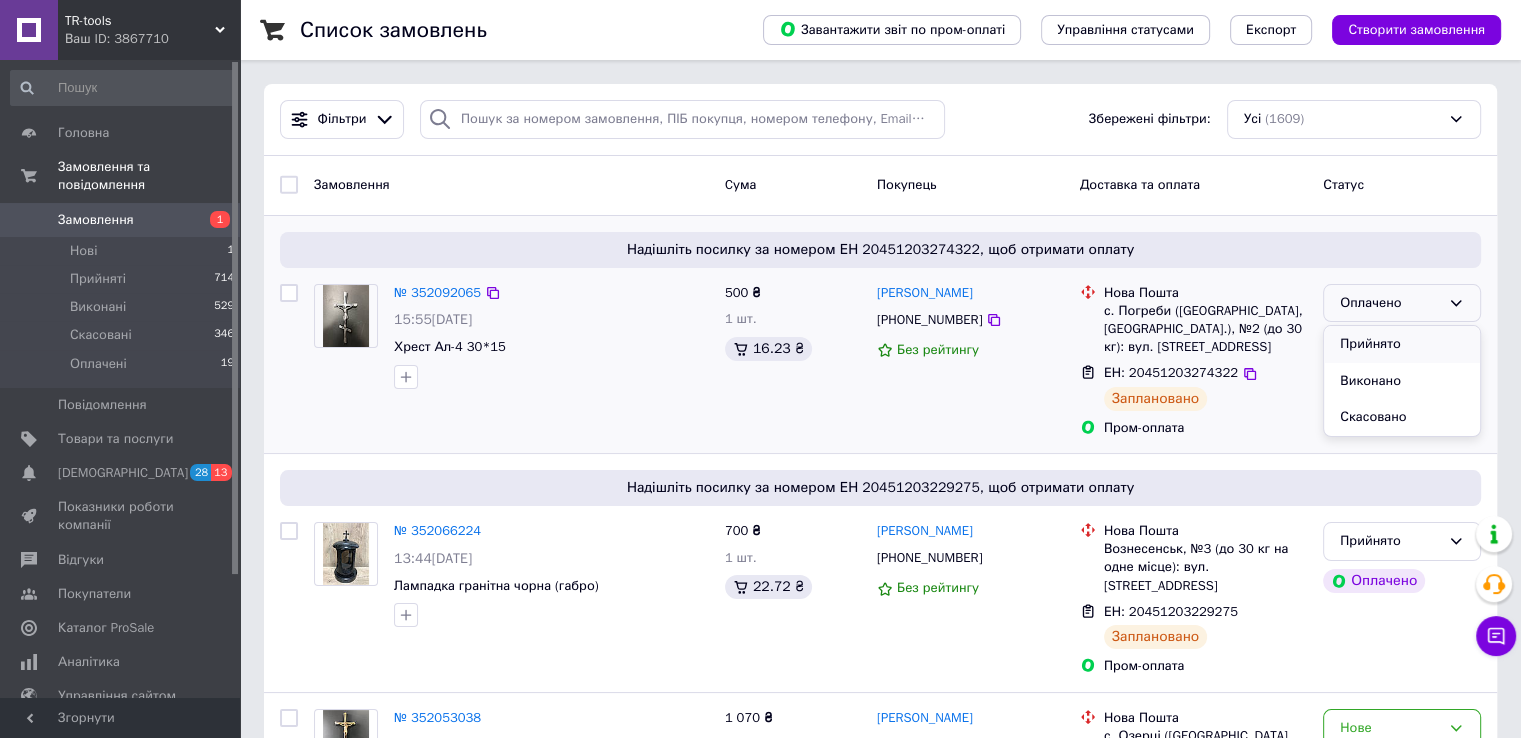 click on "Прийнято" at bounding box center [1402, 344] 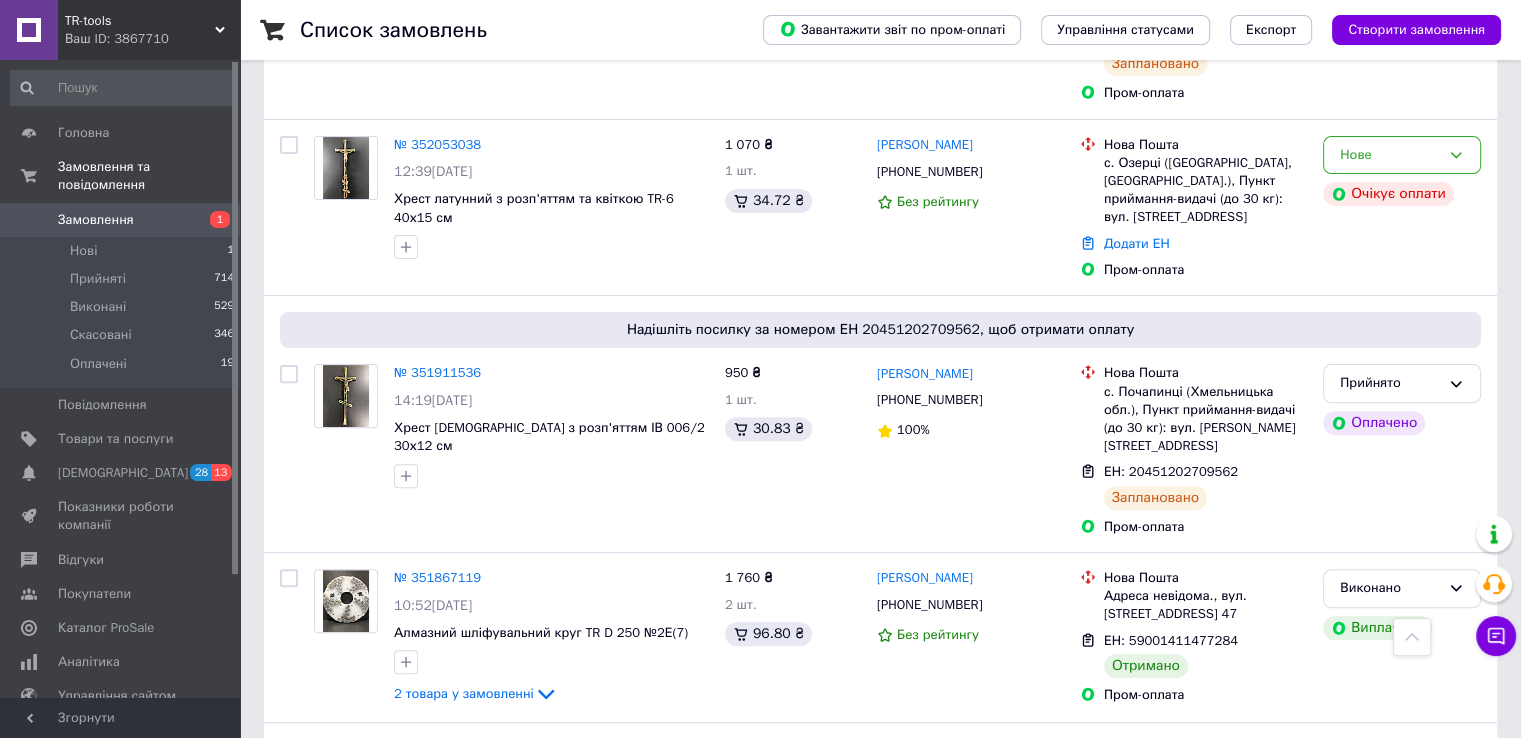 scroll, scrollTop: 582, scrollLeft: 0, axis: vertical 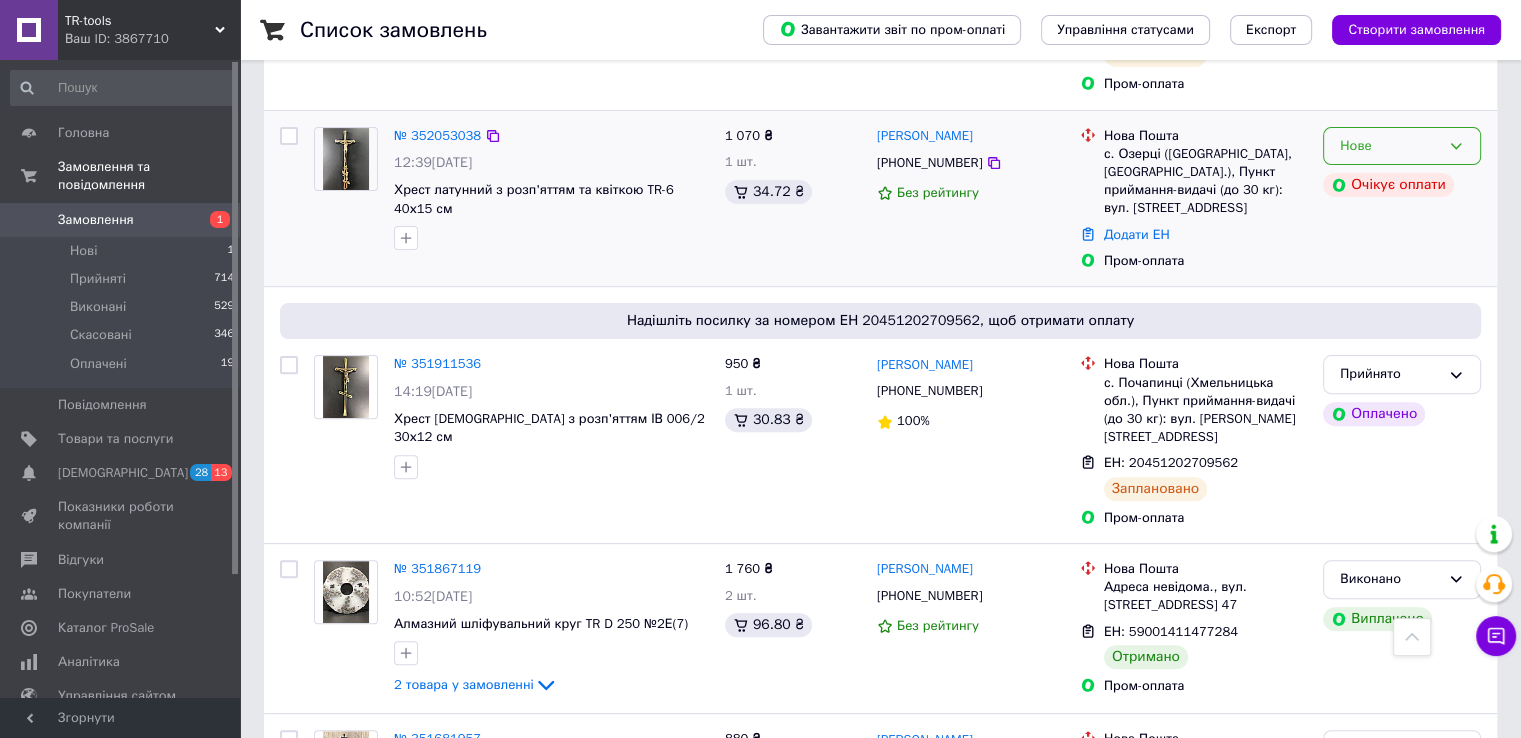 click 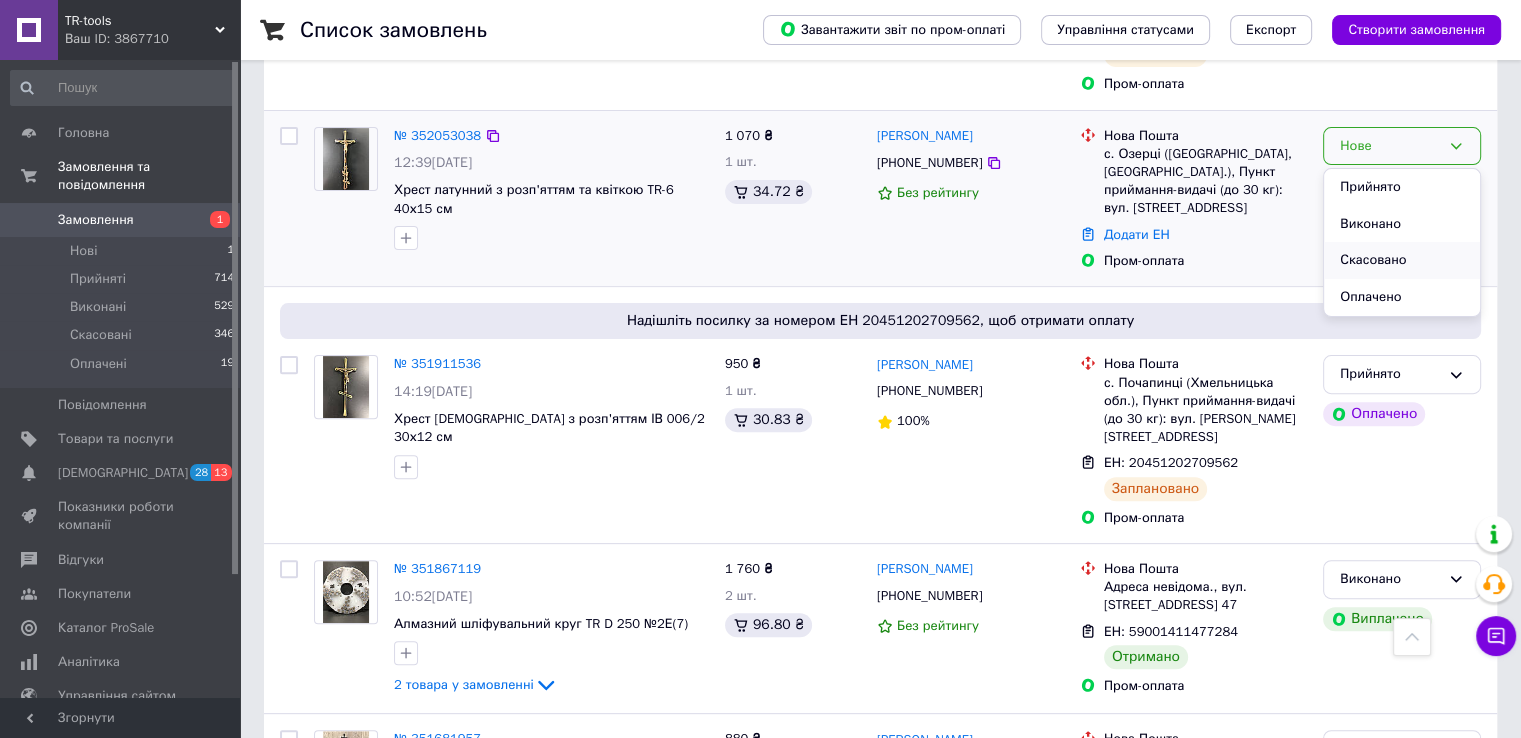 click on "Скасовано" at bounding box center (1402, 260) 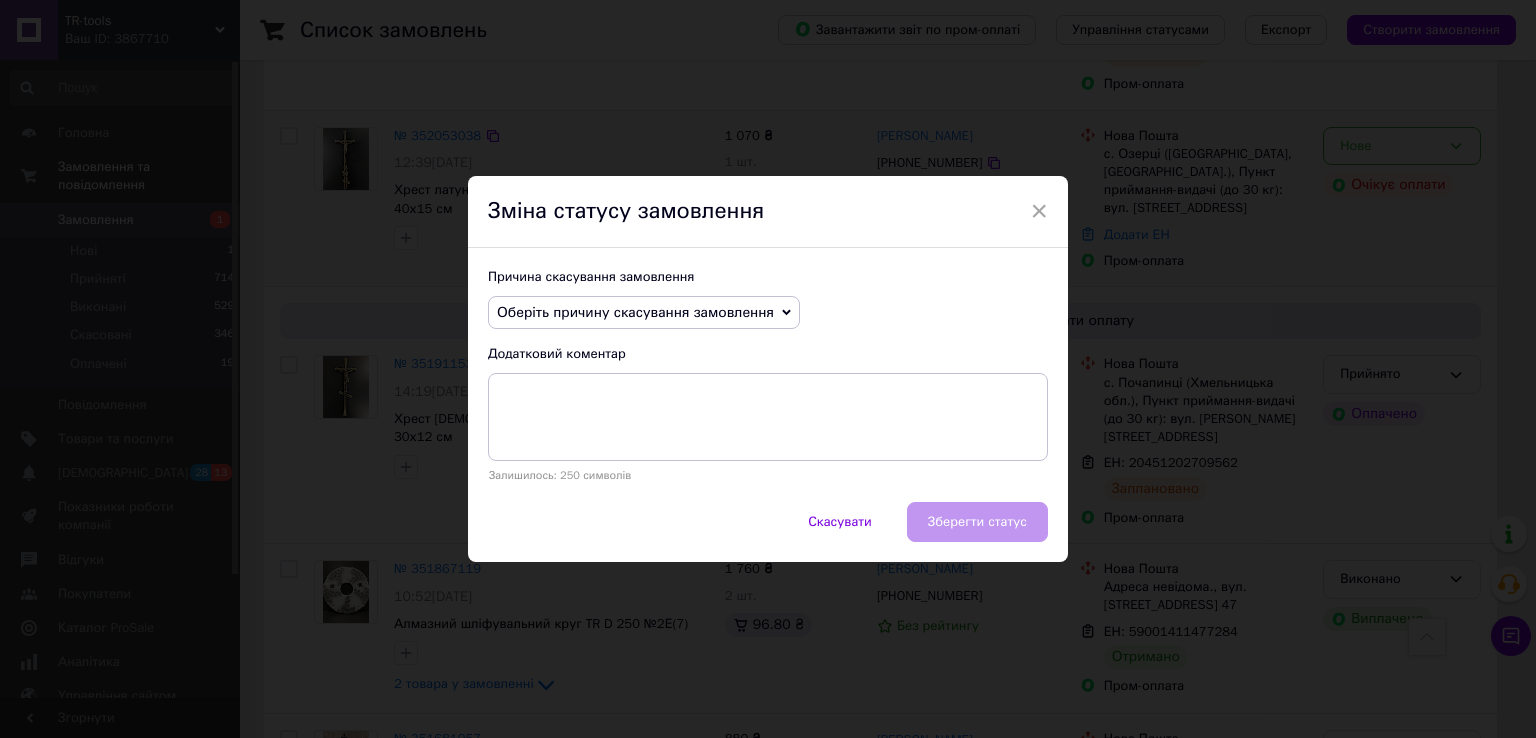 click 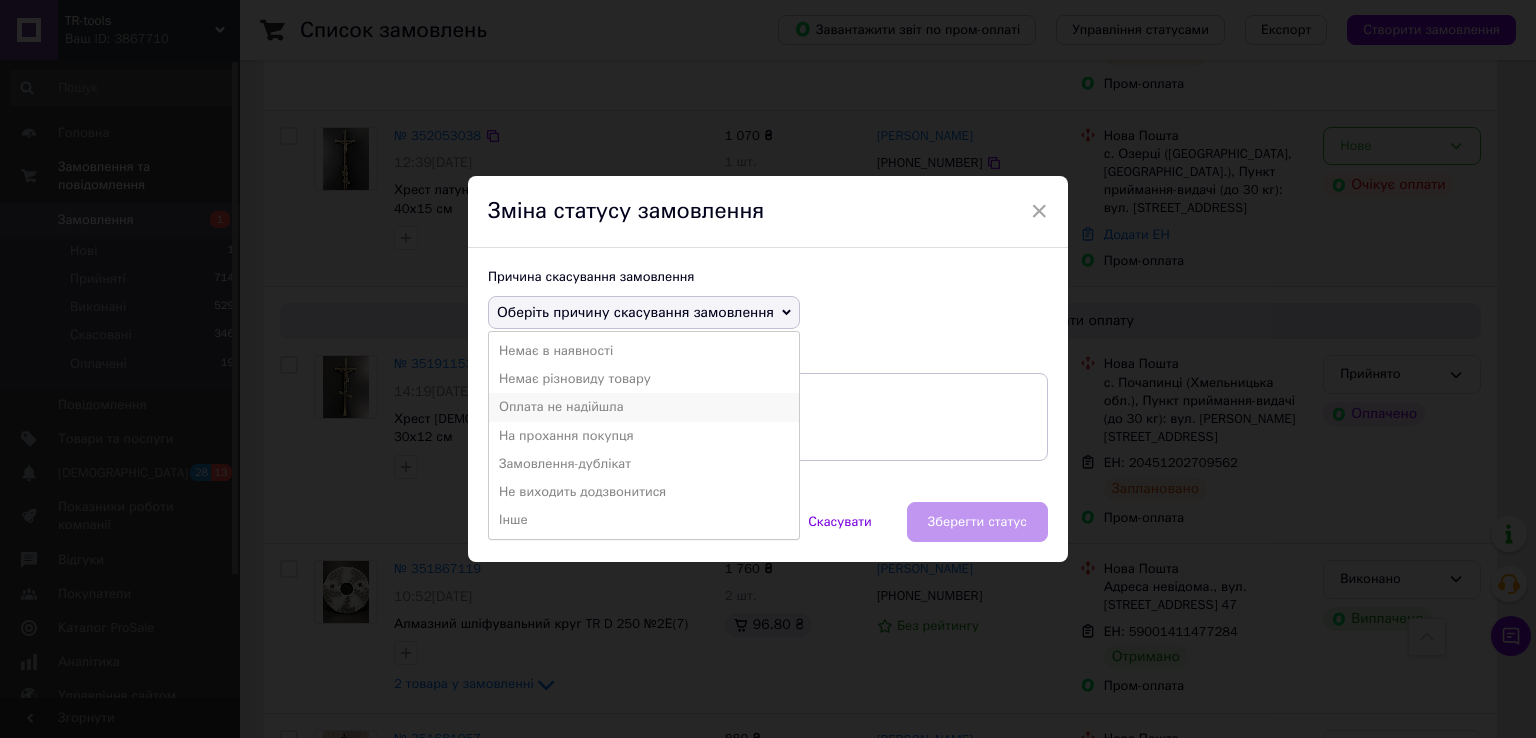click on "Оплата не надійшла" at bounding box center [644, 407] 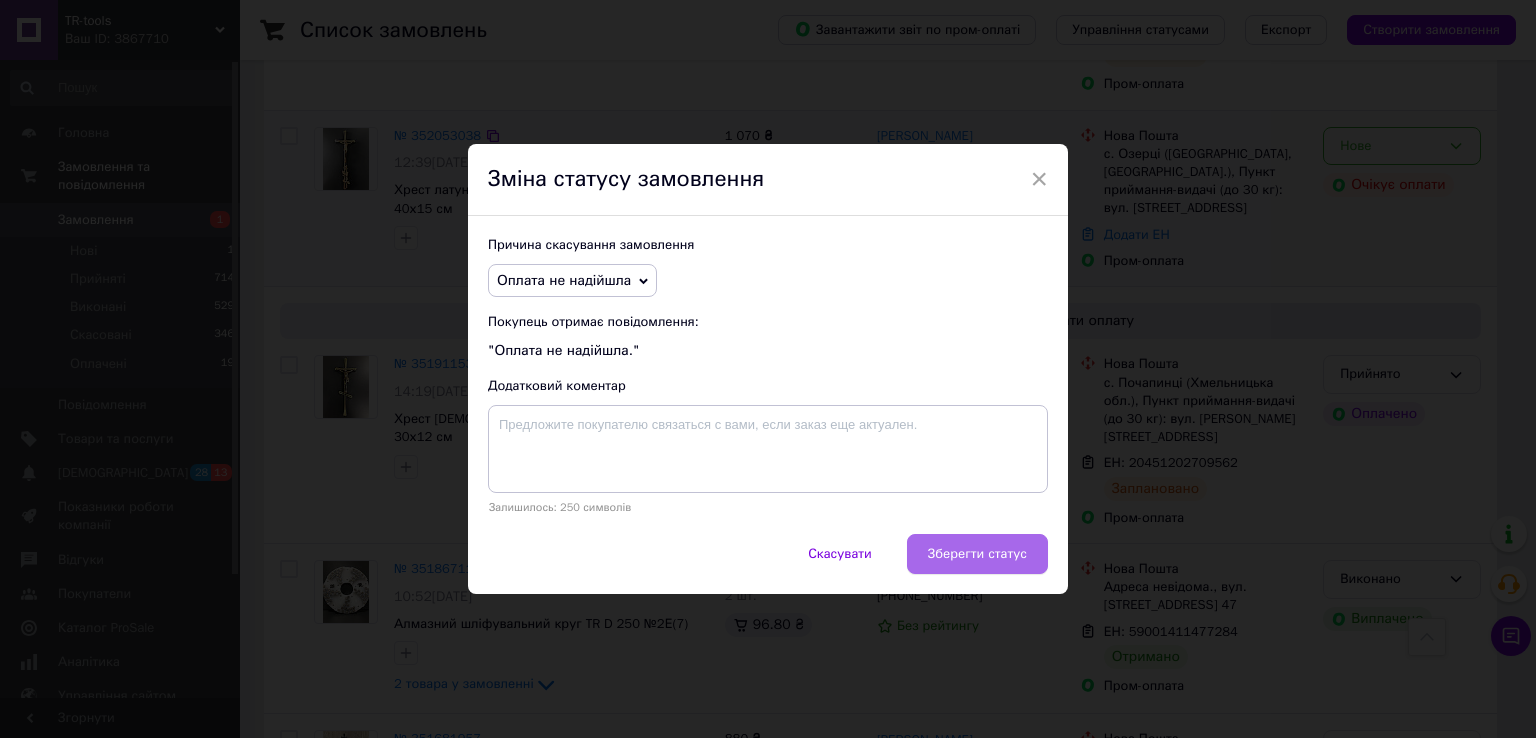 click on "Зберегти статус" at bounding box center (977, 554) 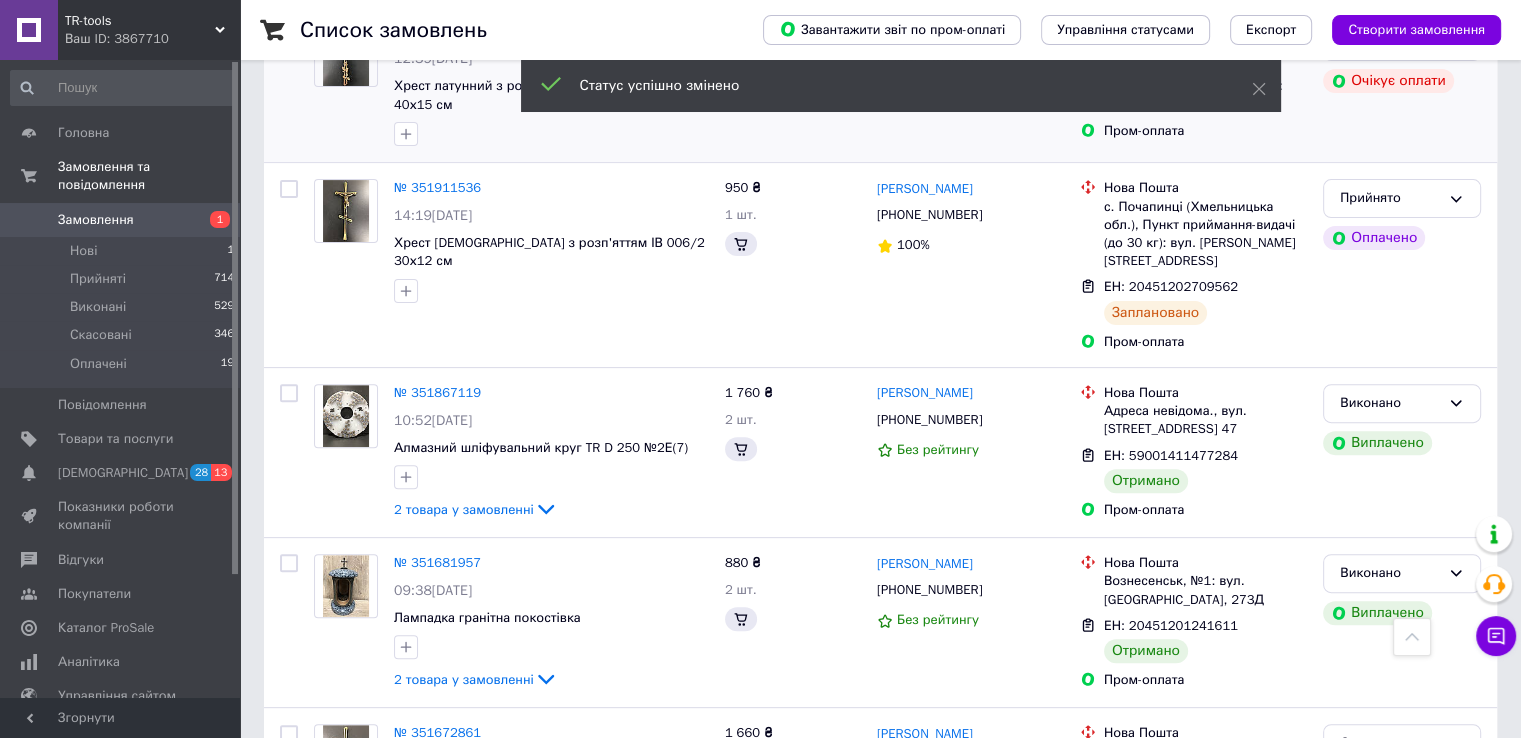 scroll, scrollTop: 582, scrollLeft: 0, axis: vertical 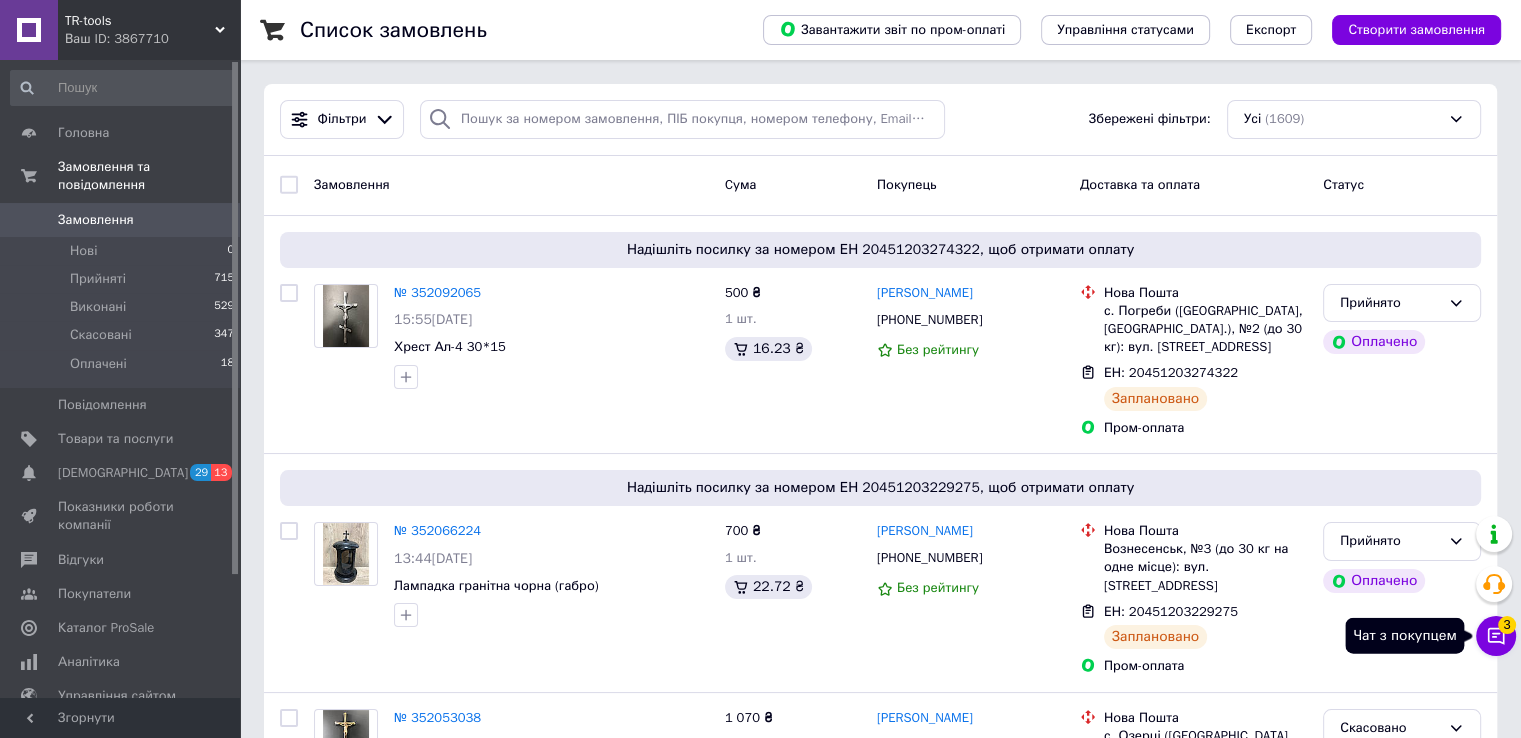 click on "Чат з покупцем 3" at bounding box center [1496, 636] 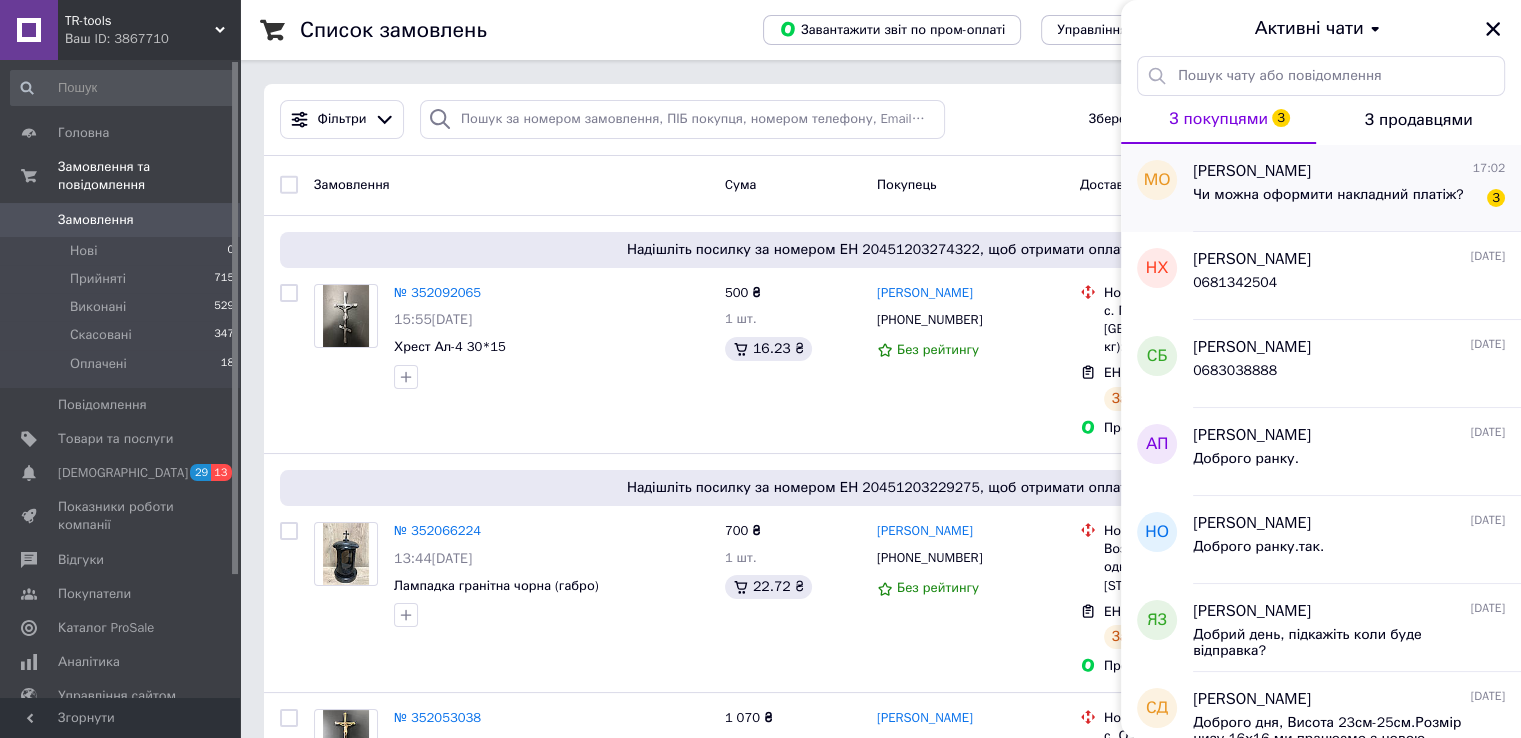 click on "Чи можна оформити накладний платіж?" at bounding box center [1328, 195] 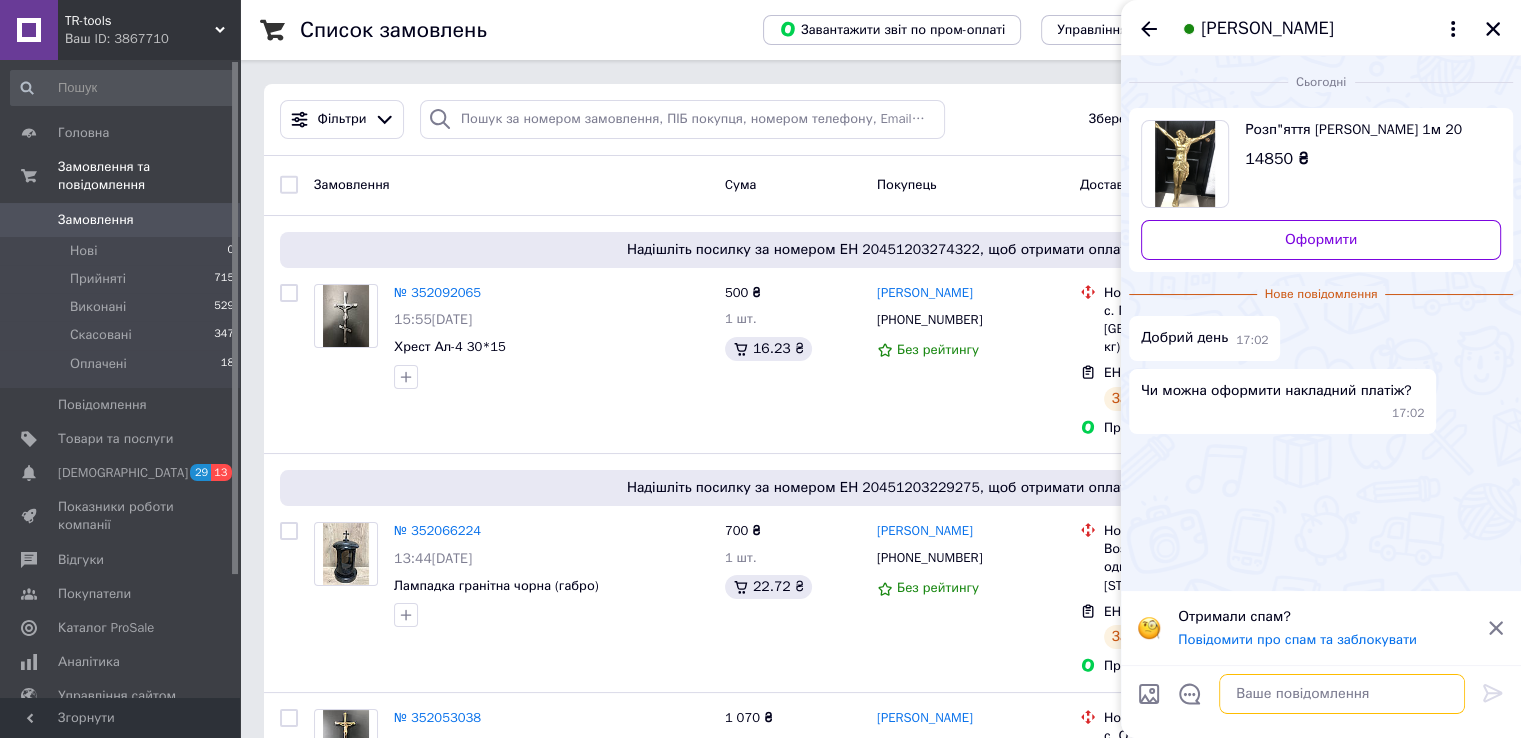 click at bounding box center [1342, 694] 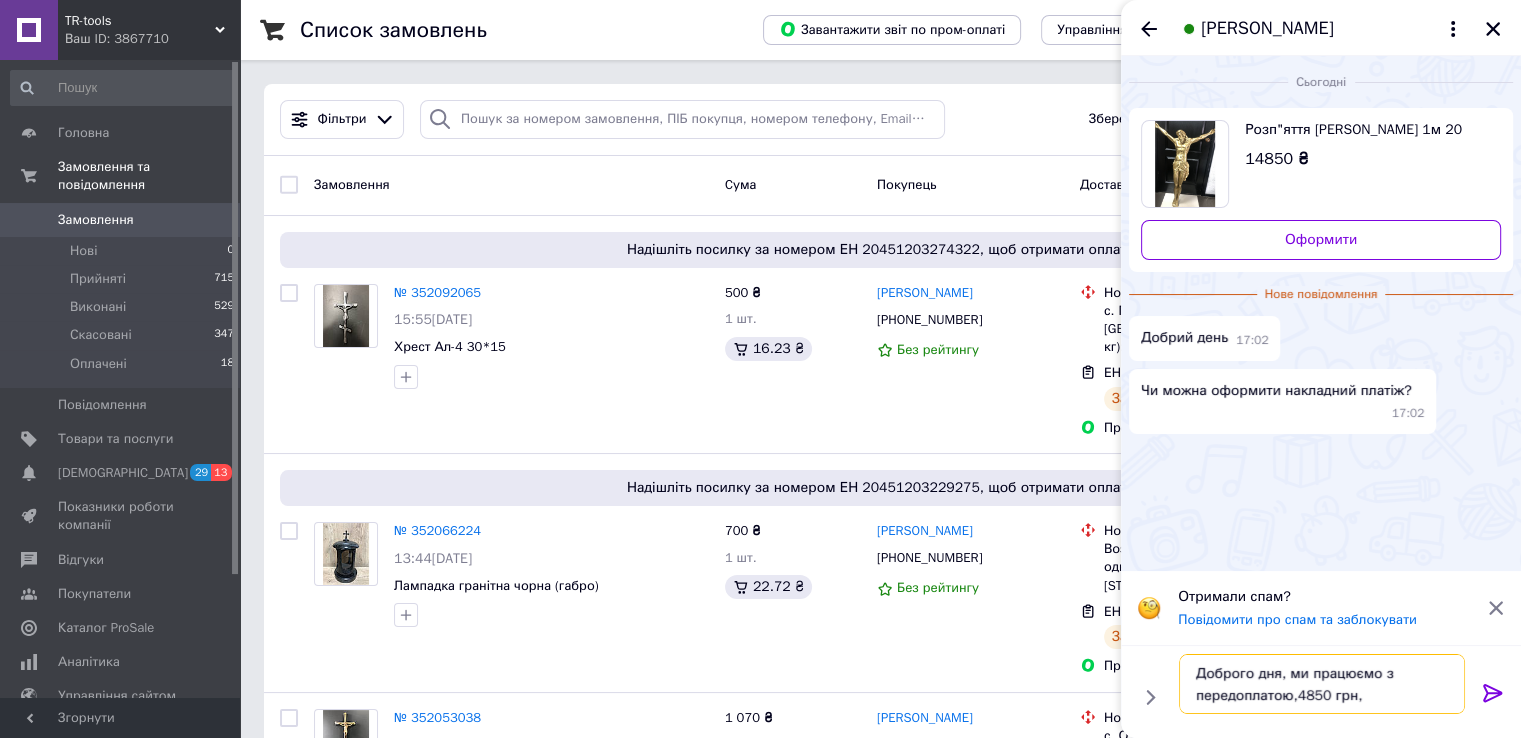 type on "Доброго дня, ми працюємо з передоплатою,4850 грн," 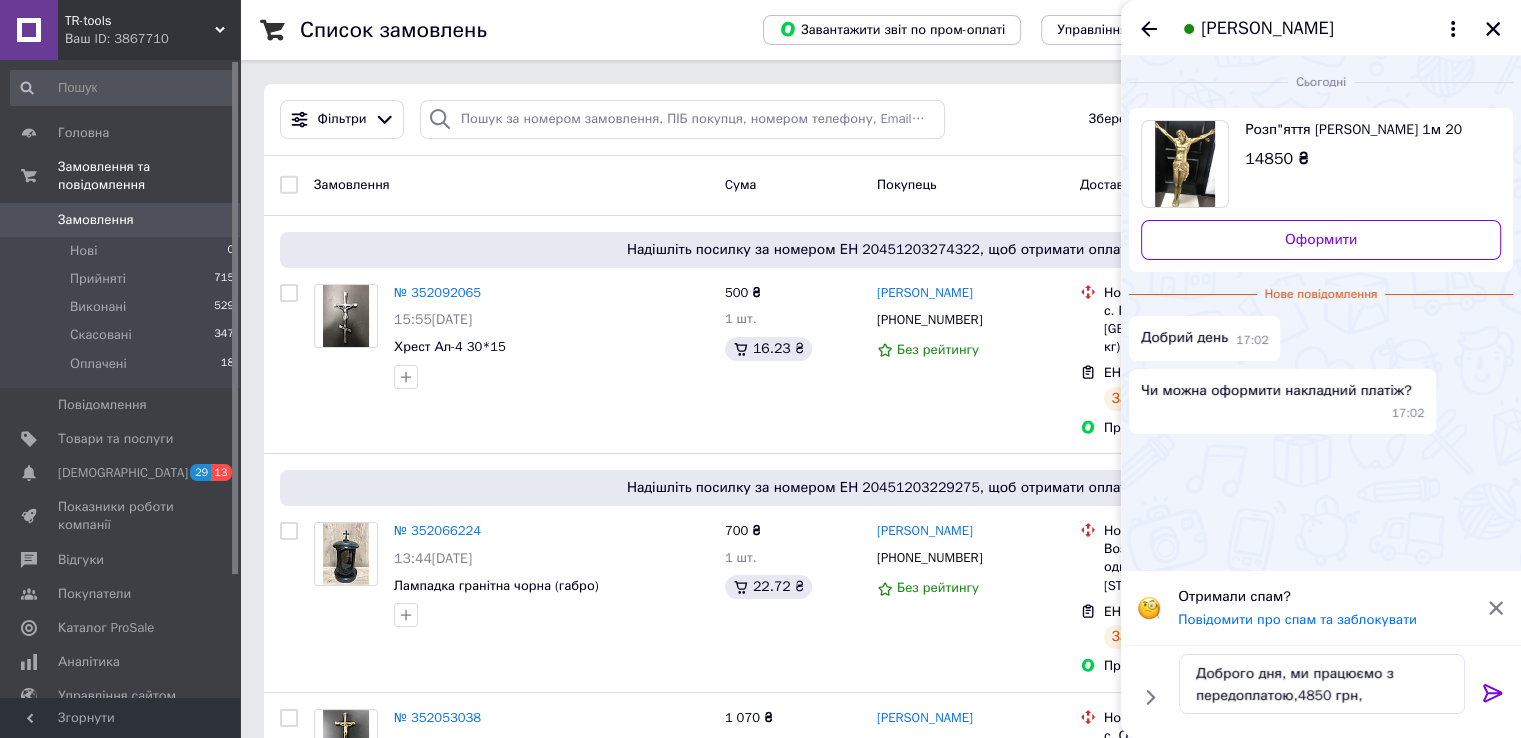 click 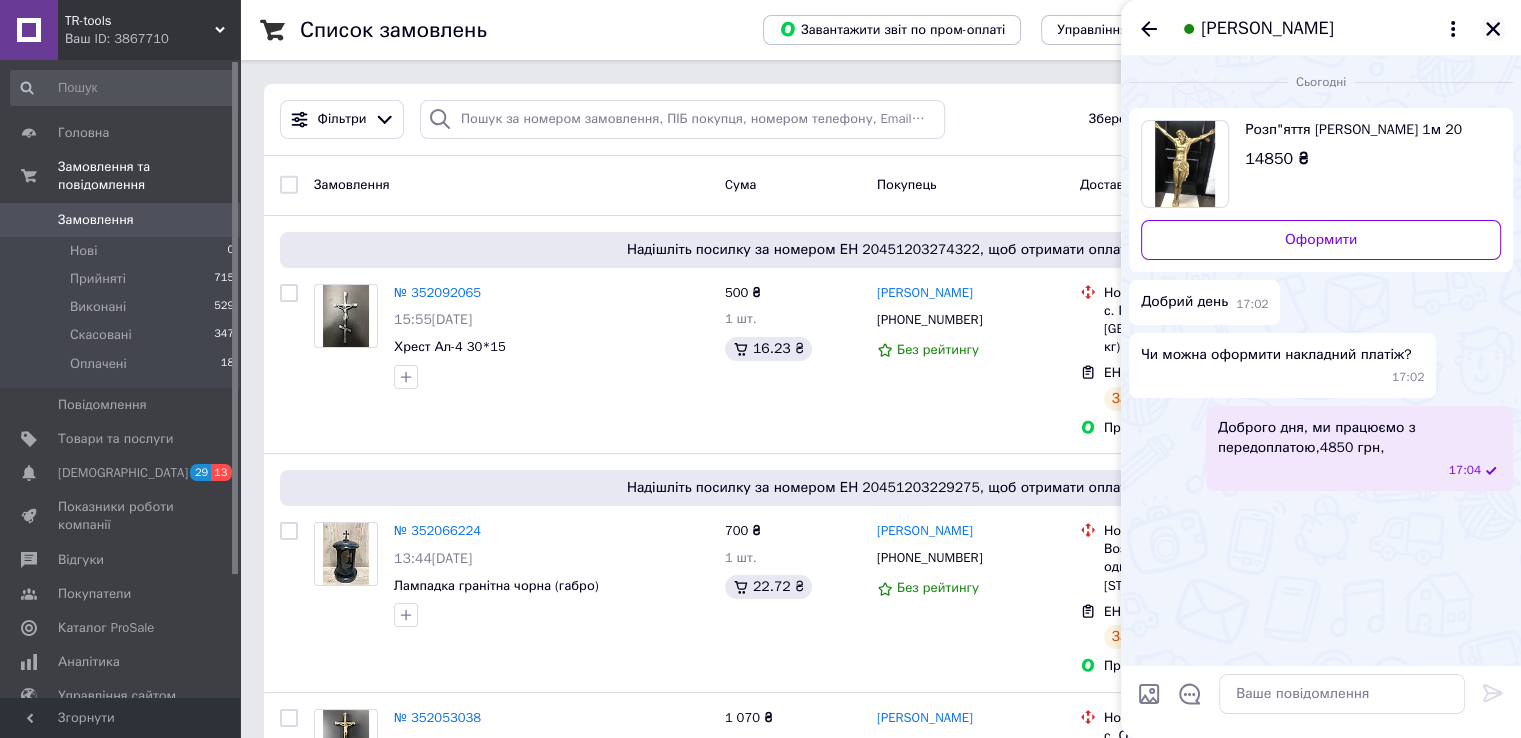 click 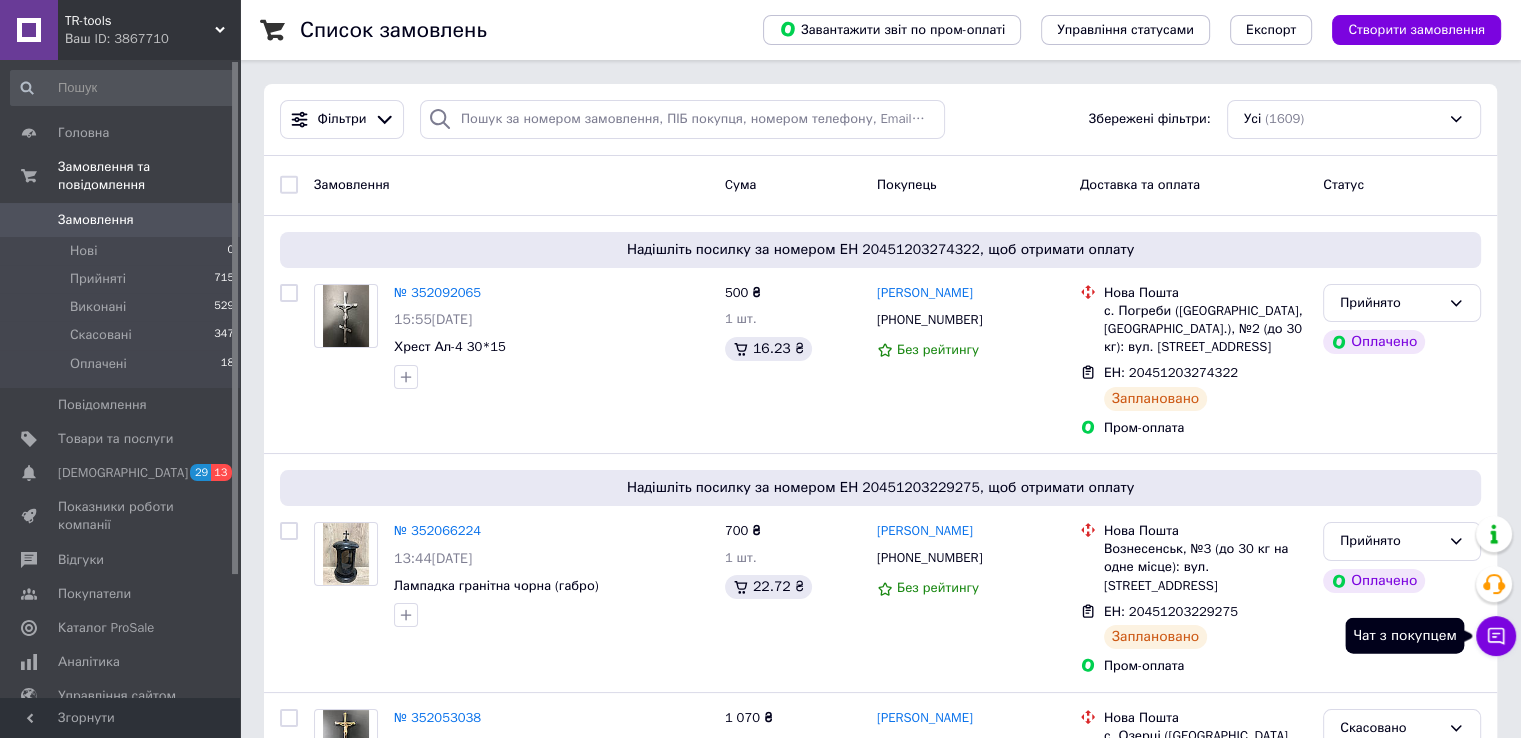 click 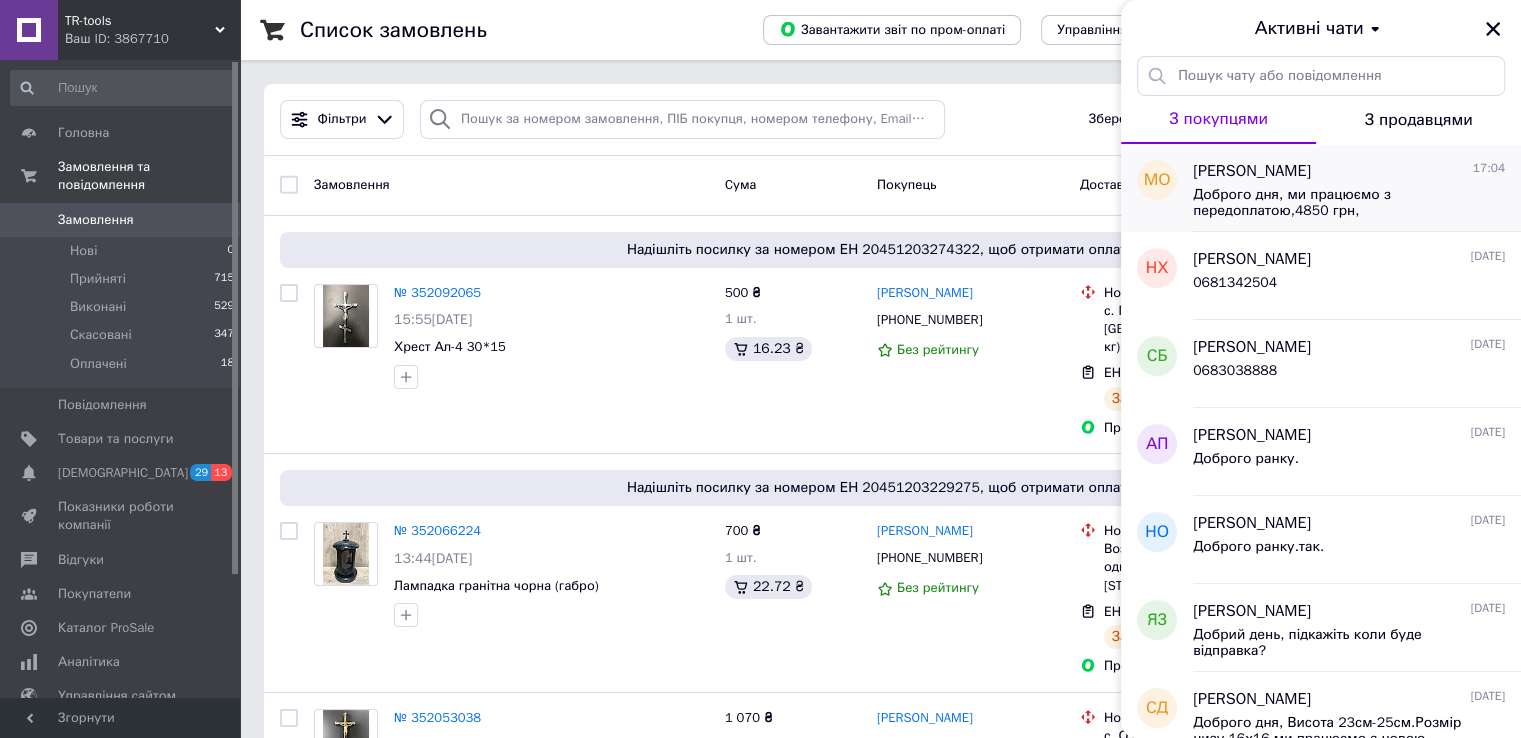 click on "[PERSON_NAME]" at bounding box center (1252, 171) 